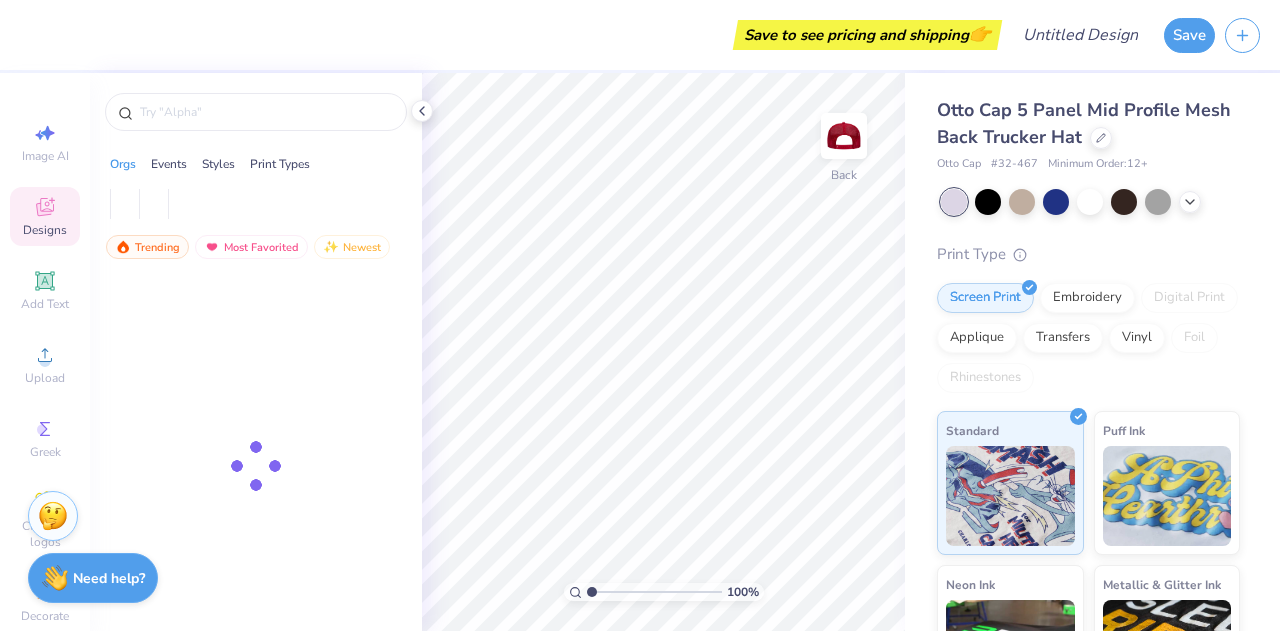 scroll, scrollTop: 0, scrollLeft: 0, axis: both 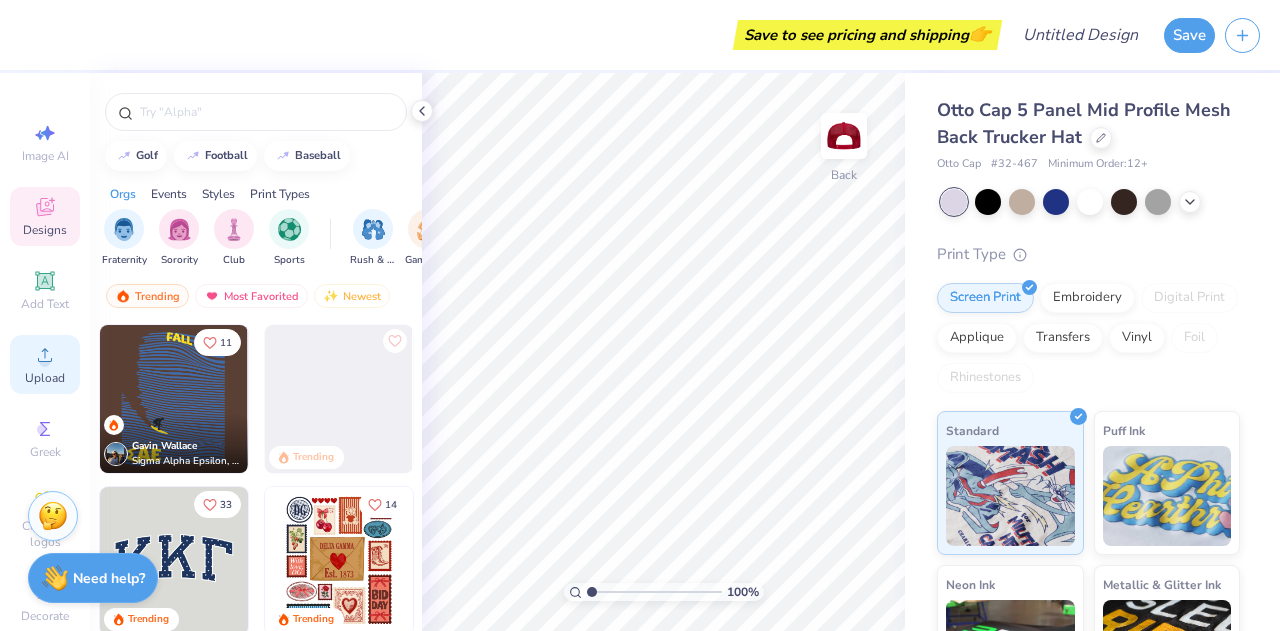 click on "Upload" at bounding box center [45, 378] 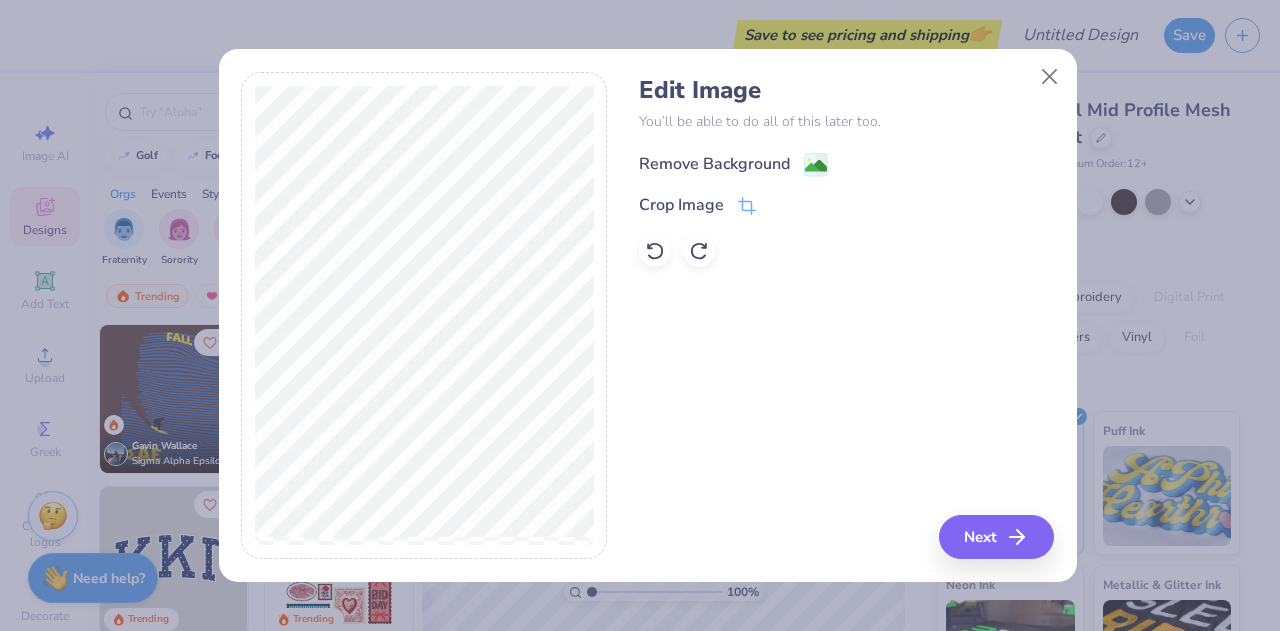 click 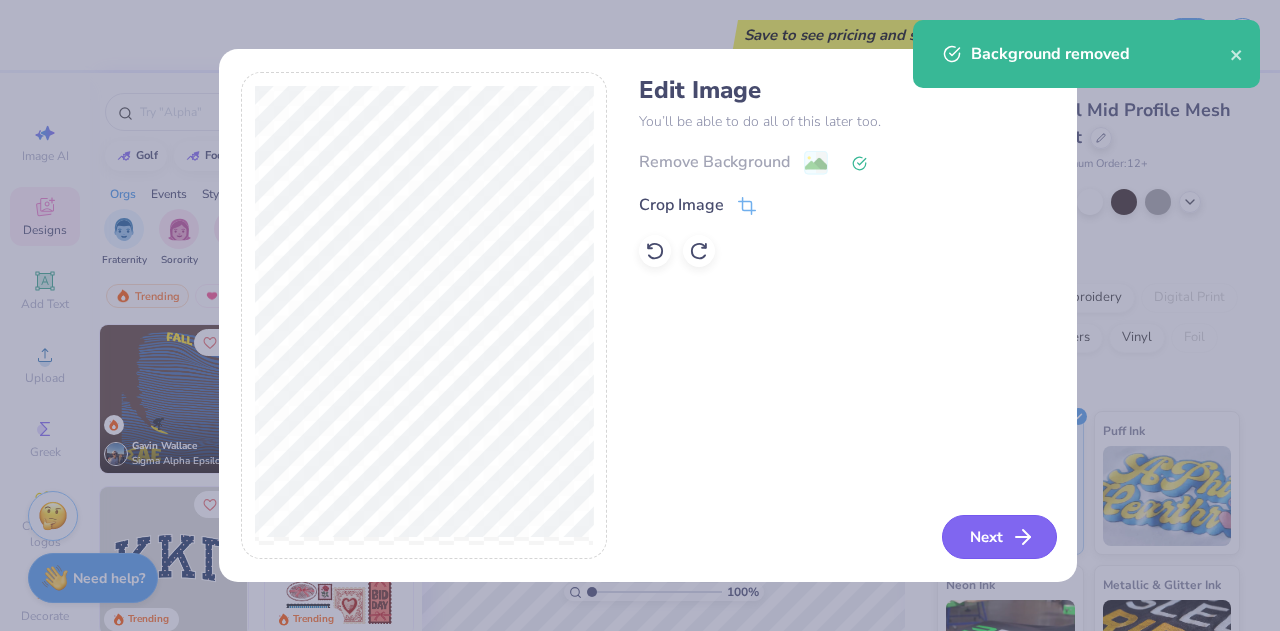 click on "Next" at bounding box center (999, 537) 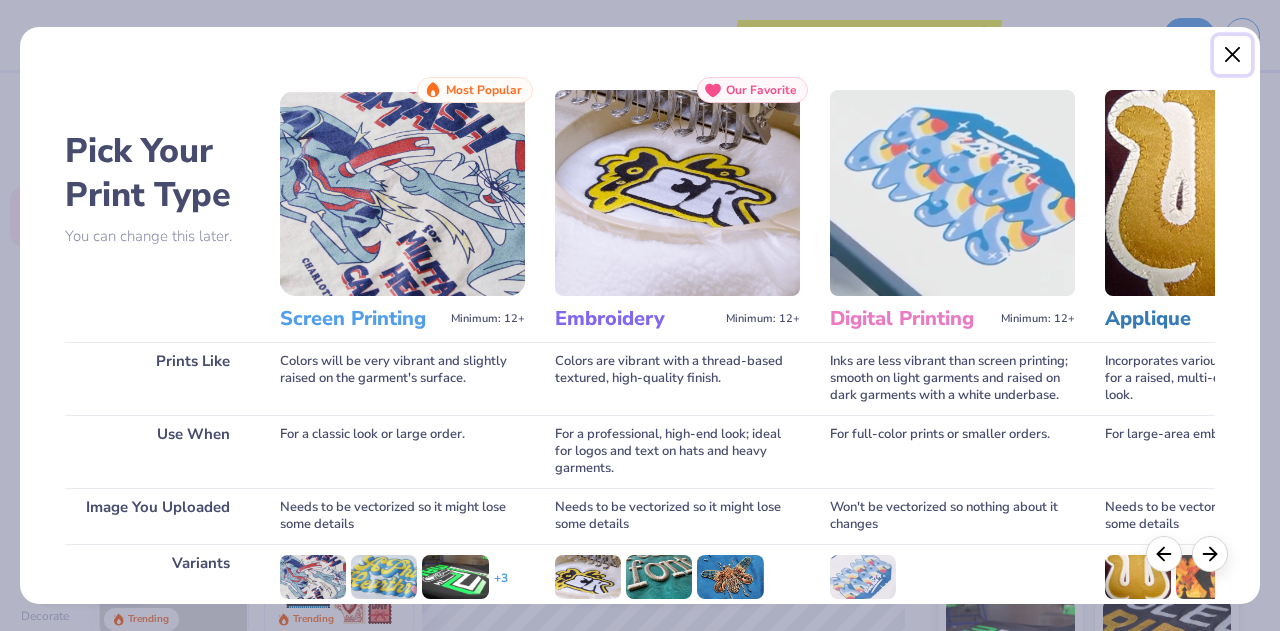 click at bounding box center (1233, 55) 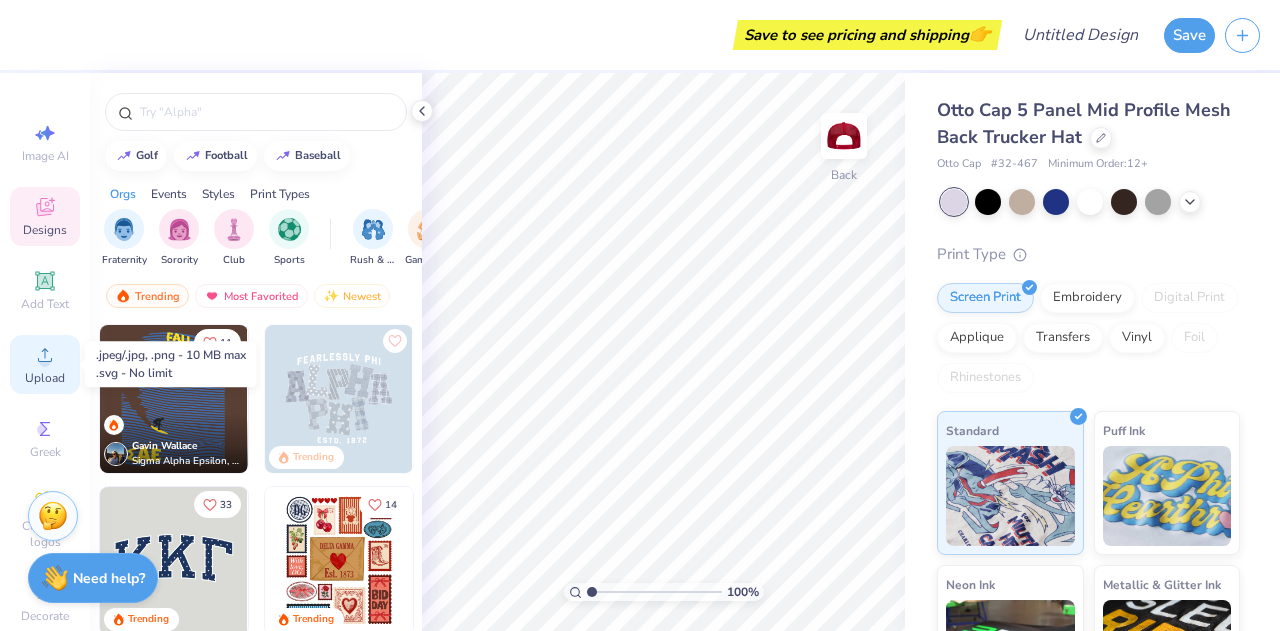 click on "Upload" at bounding box center (45, 378) 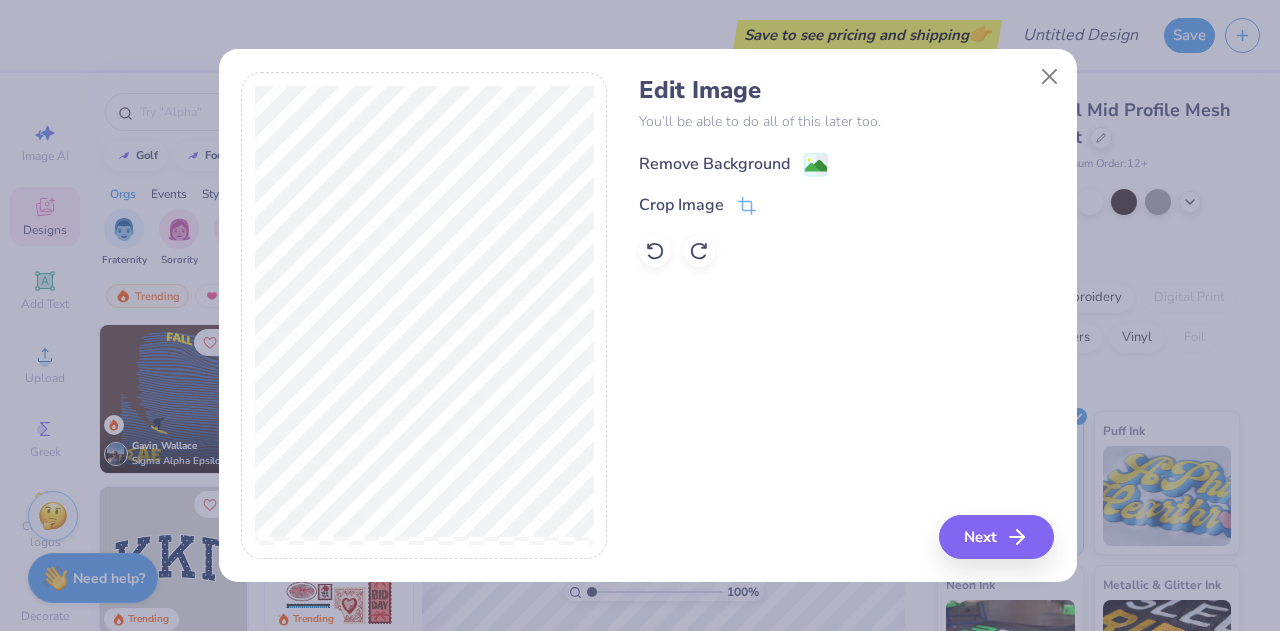 click on "Remove Background" at bounding box center [714, 164] 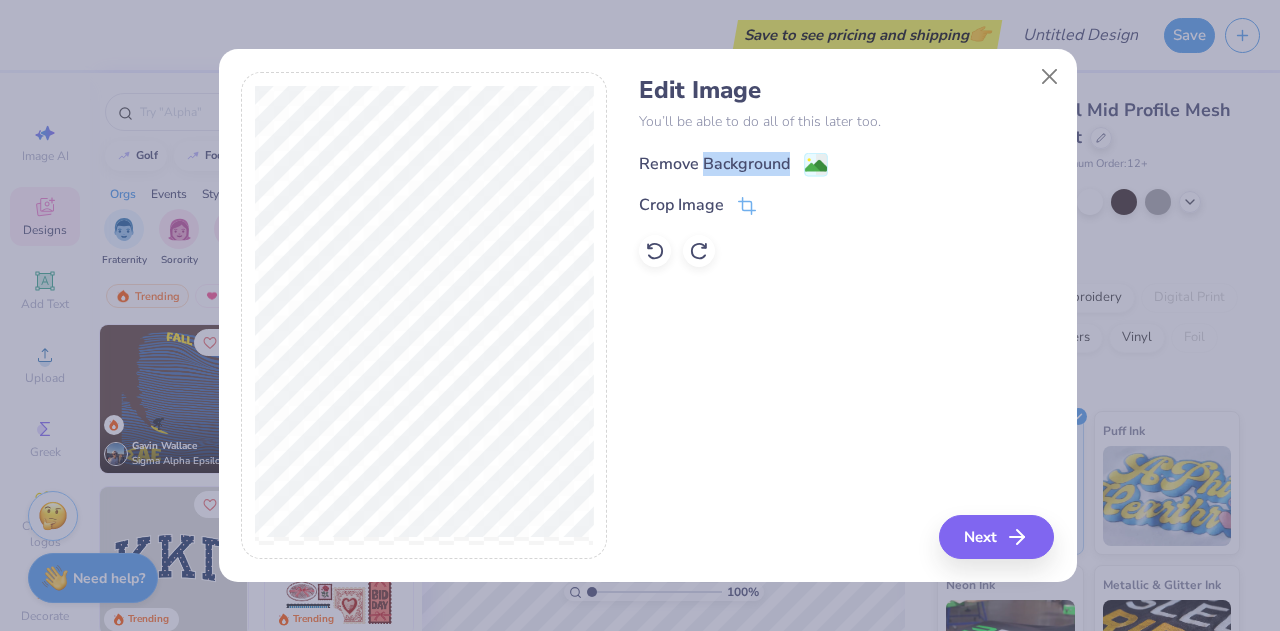 click on "Remove Background Crop Image" at bounding box center (846, 208) 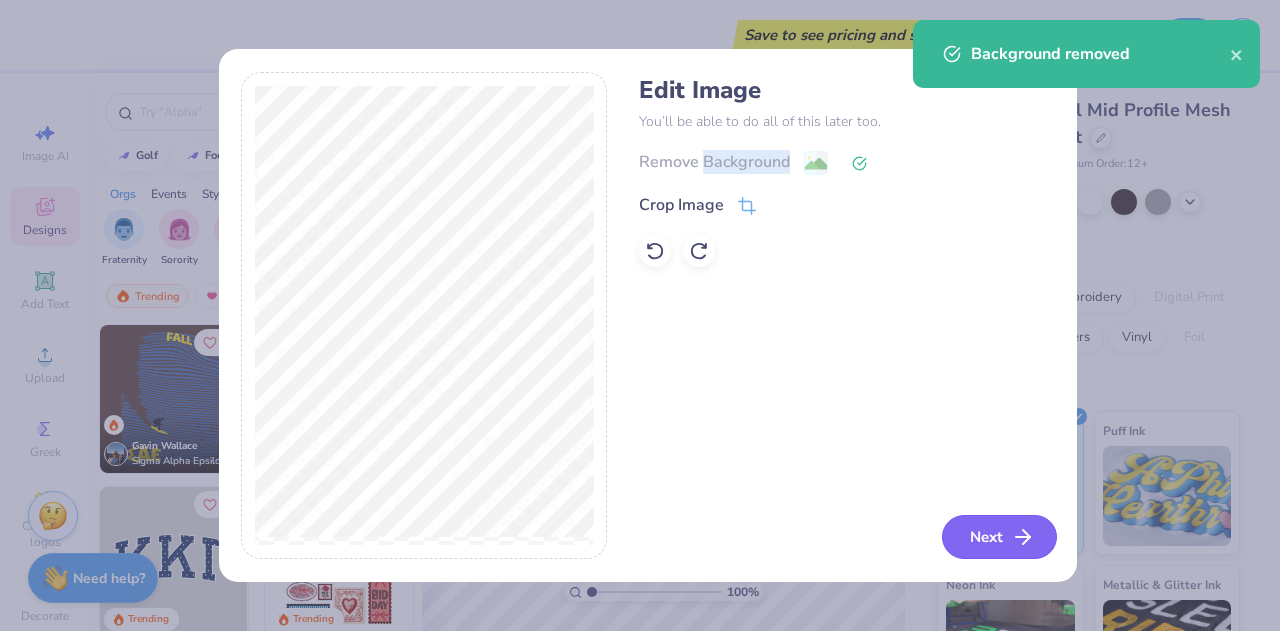 click on "Next" at bounding box center (999, 537) 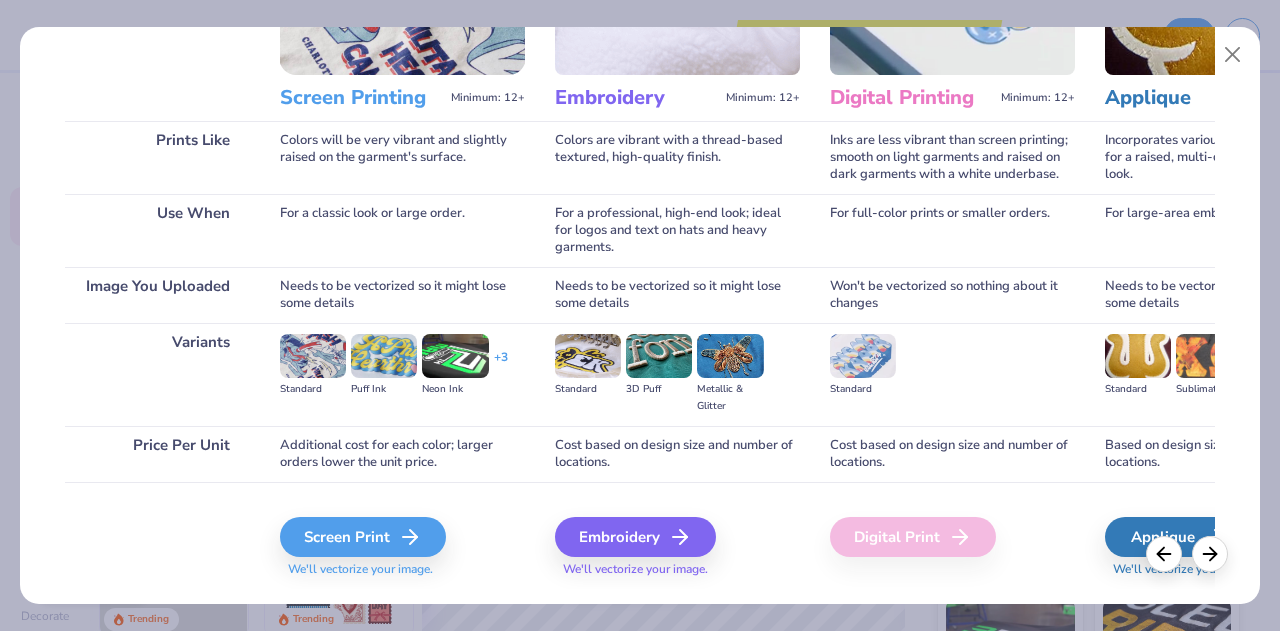scroll, scrollTop: 265, scrollLeft: 0, axis: vertical 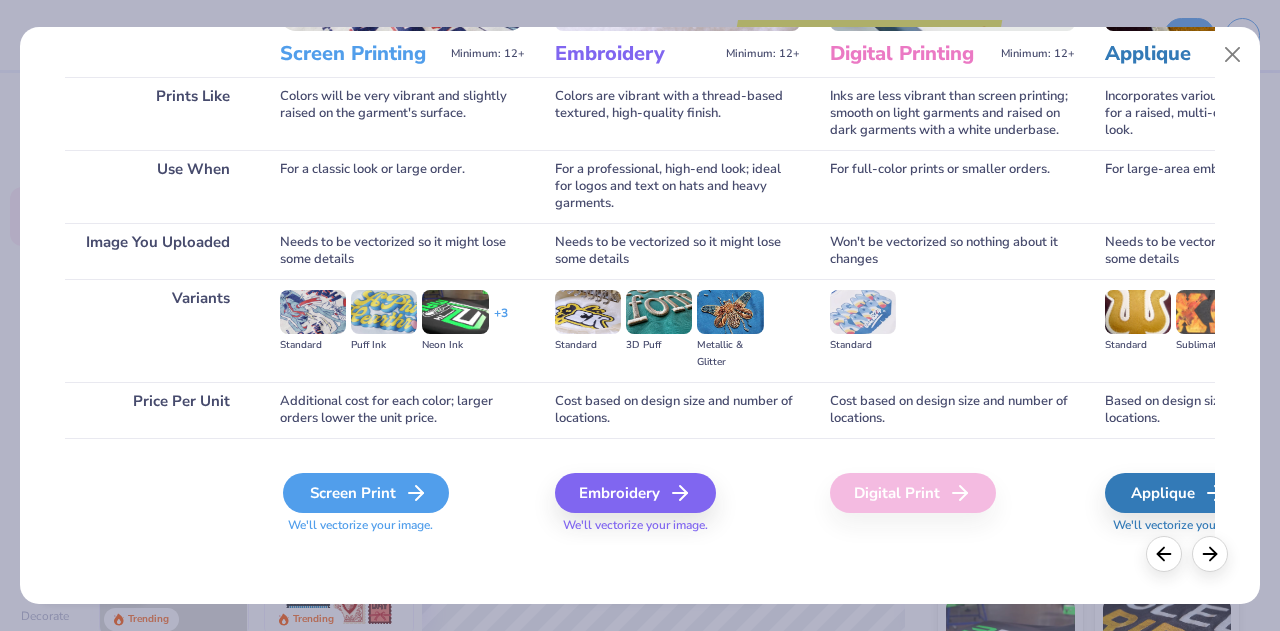 click on "Screen Print" at bounding box center (366, 493) 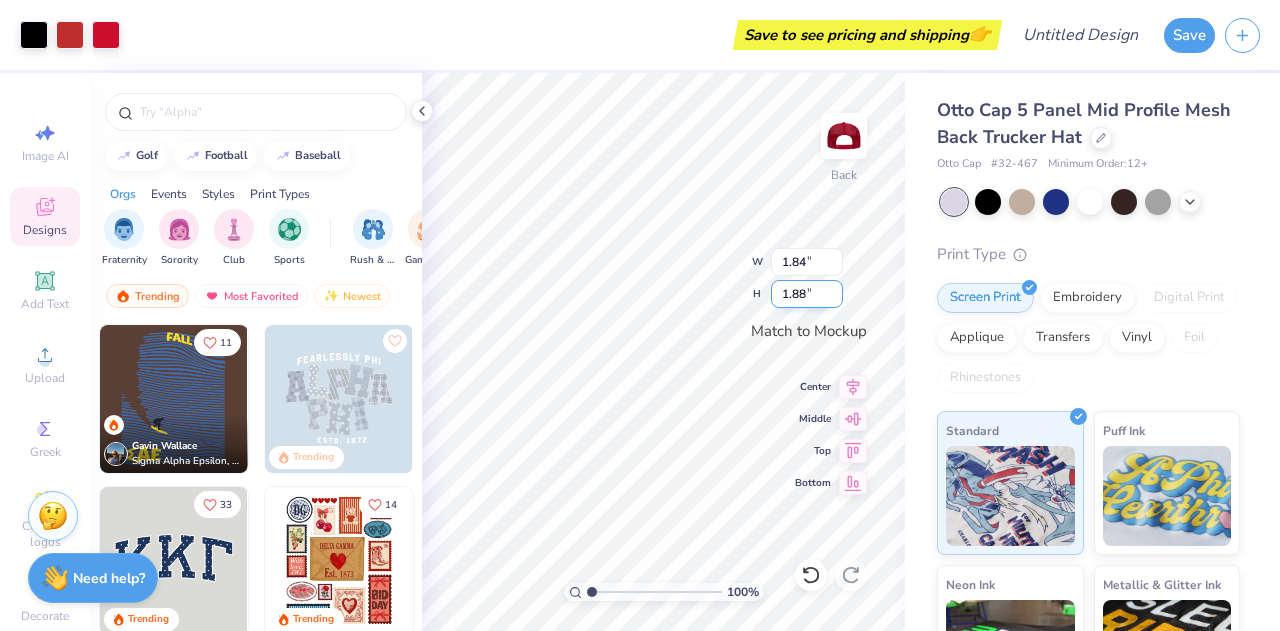 click on "1.88" at bounding box center (807, 294) 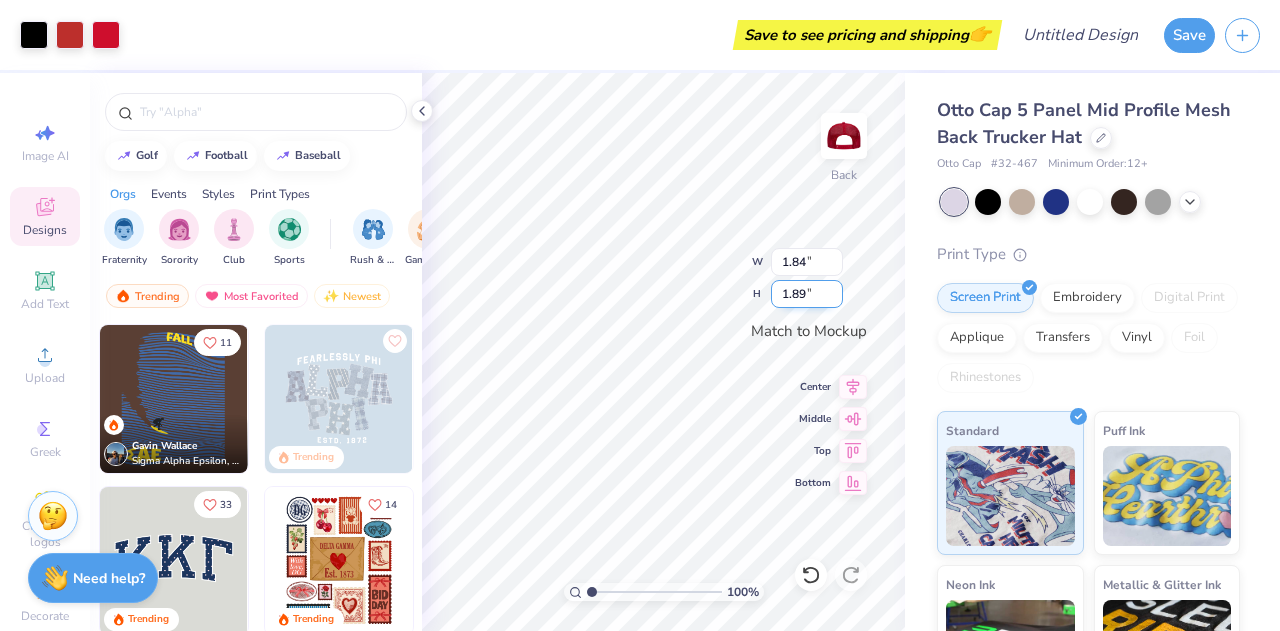 click on "1.89" at bounding box center [807, 294] 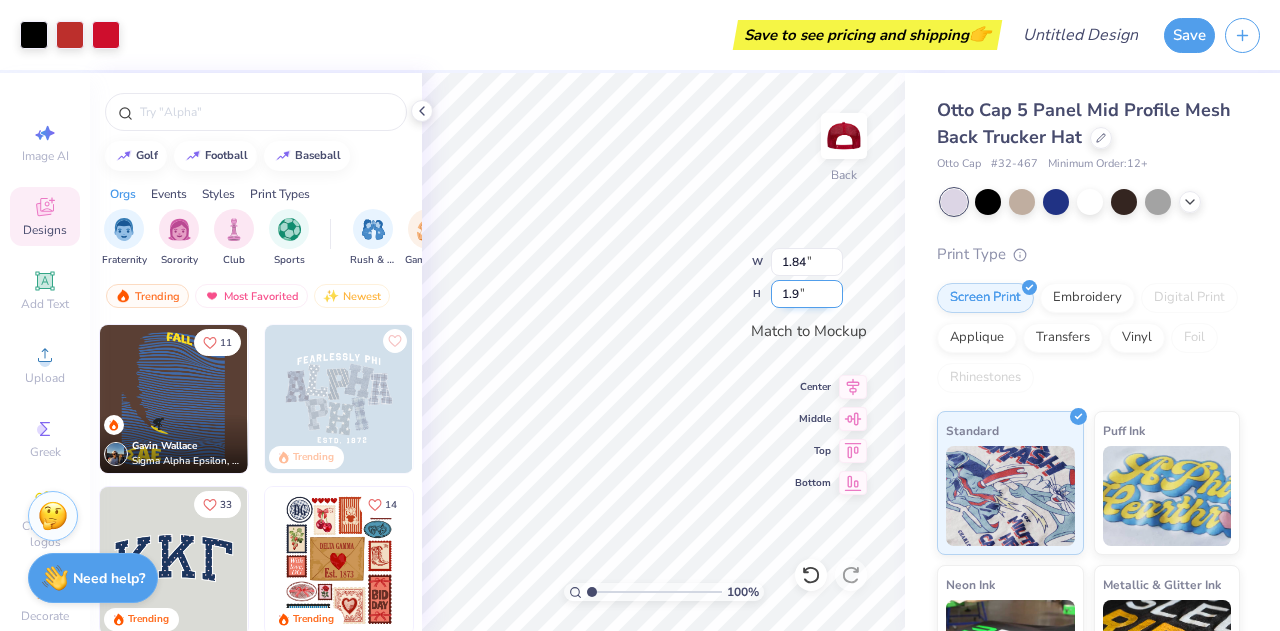 type on "1.9" 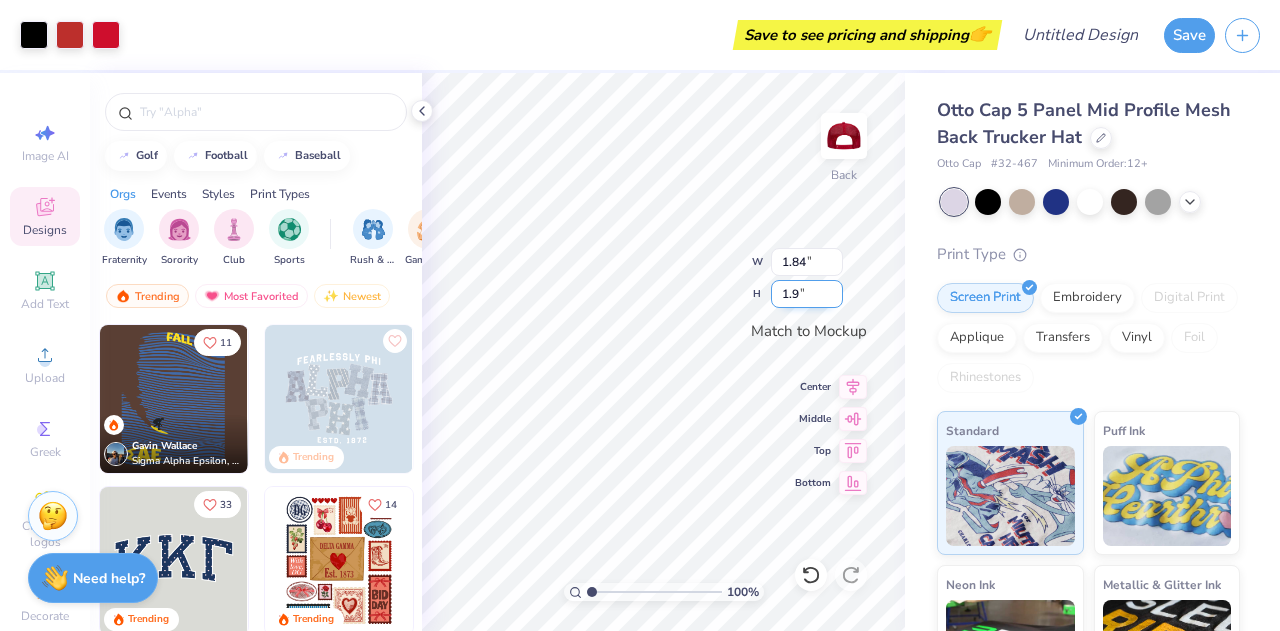 click on "1.9" at bounding box center [807, 294] 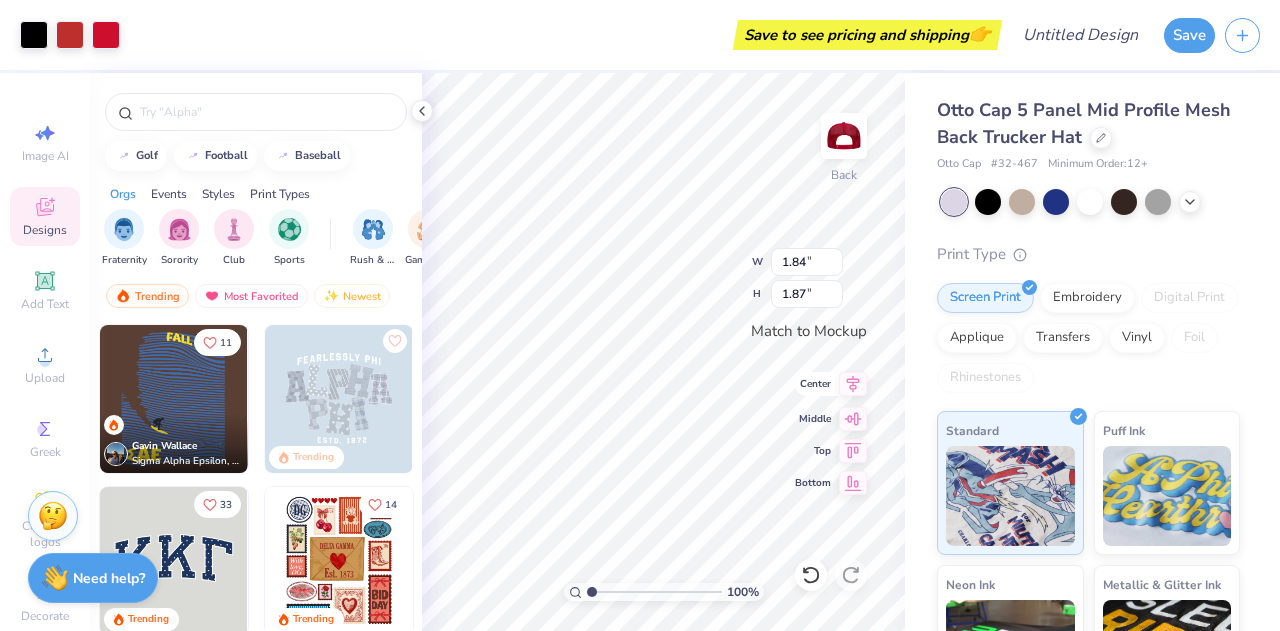 click 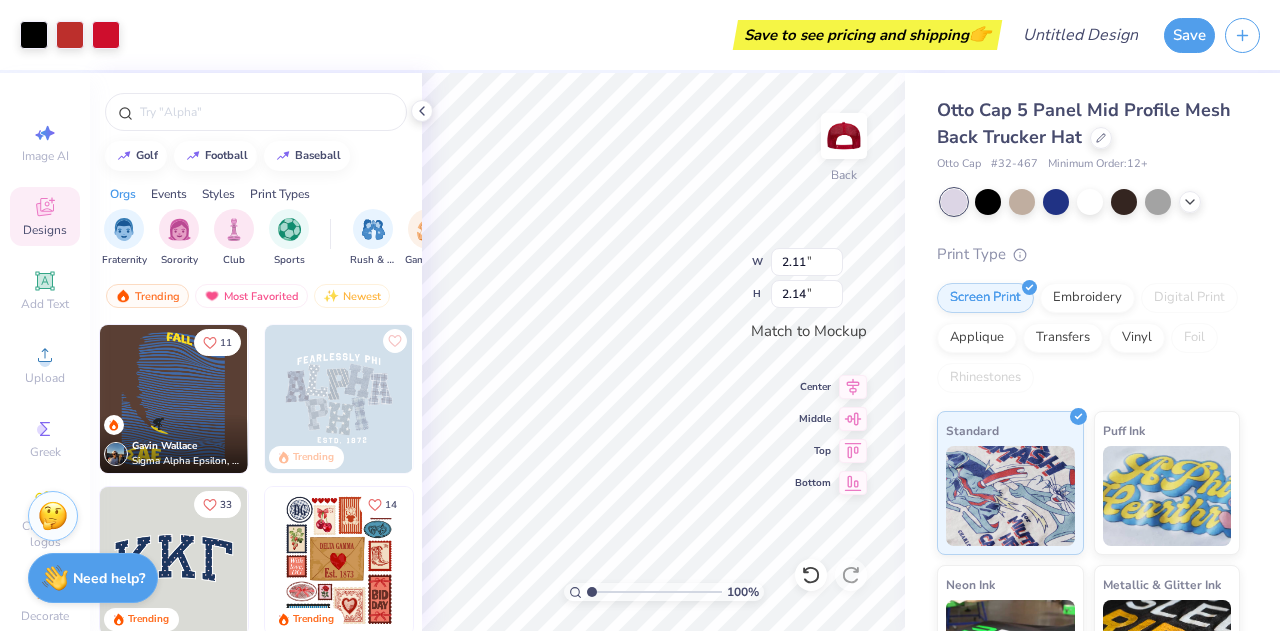 type on "2.11" 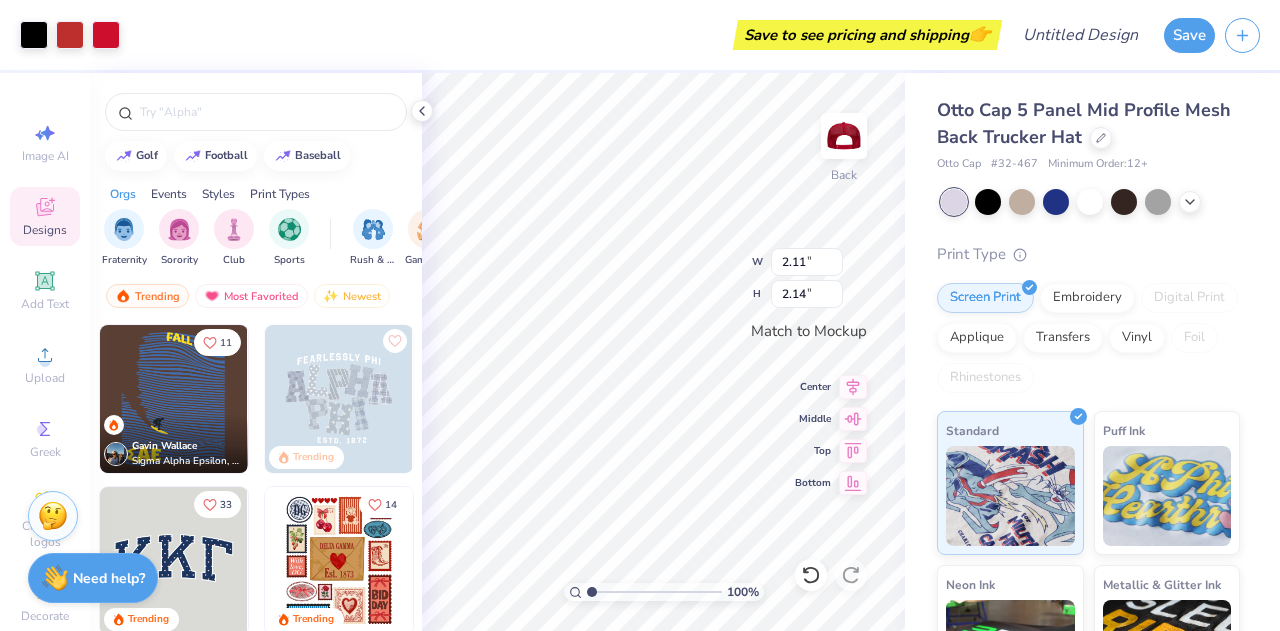 type on "2.14" 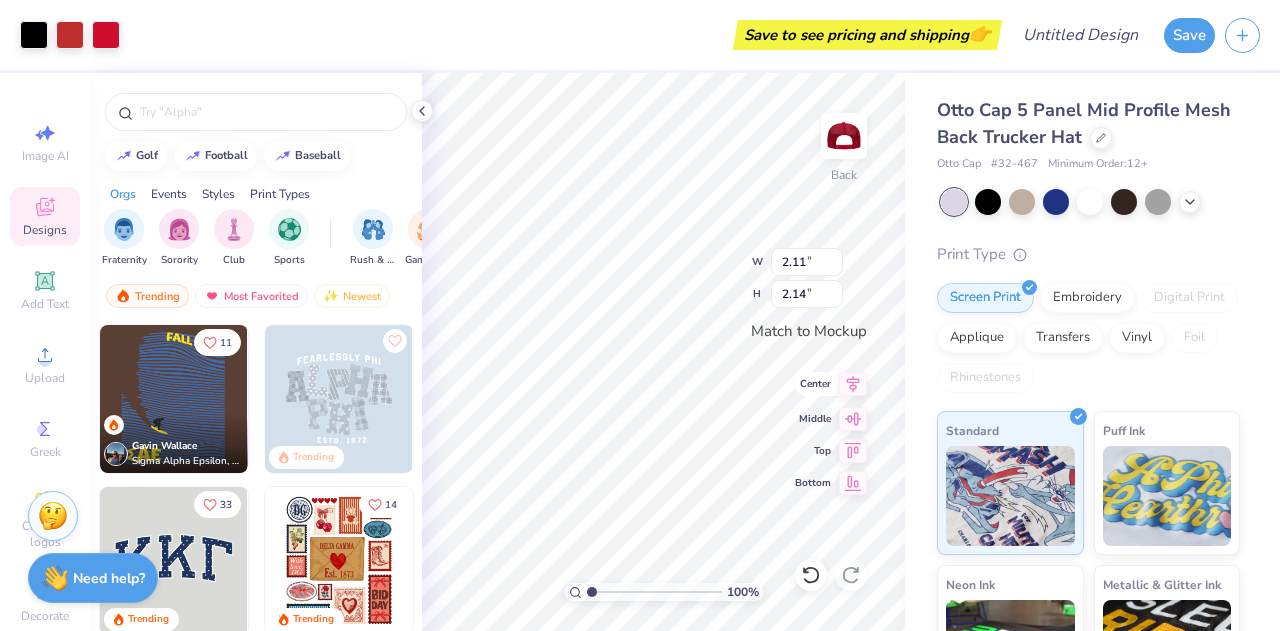 click 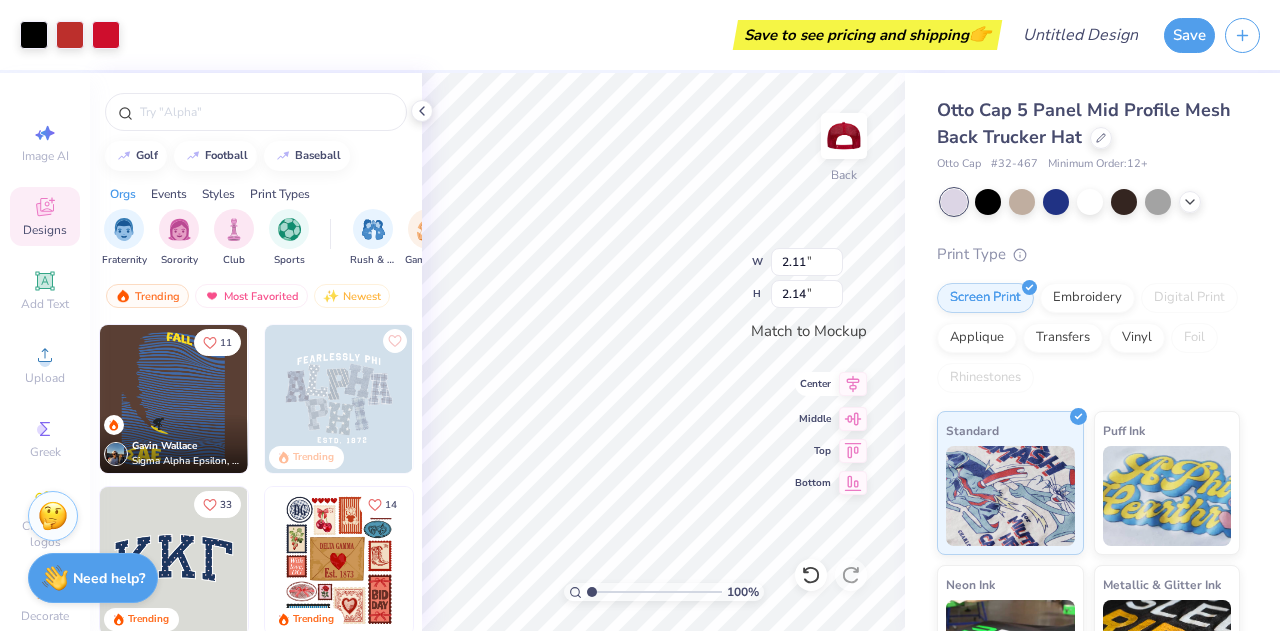 type on "2.38" 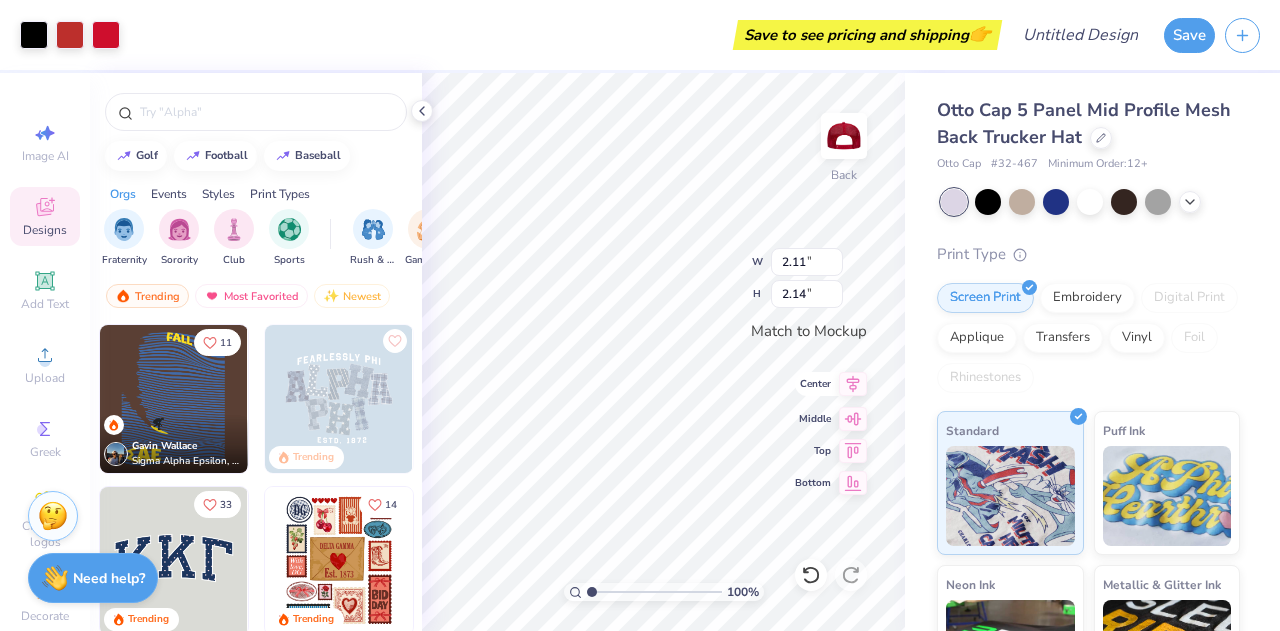 type on "2.42" 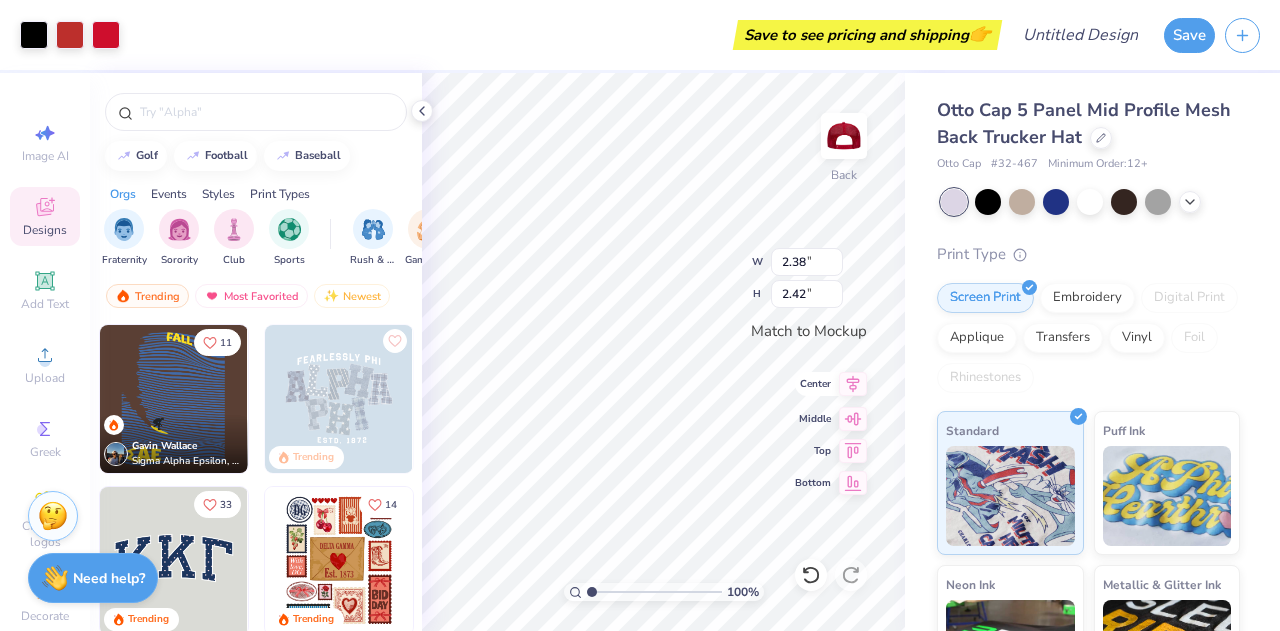 click 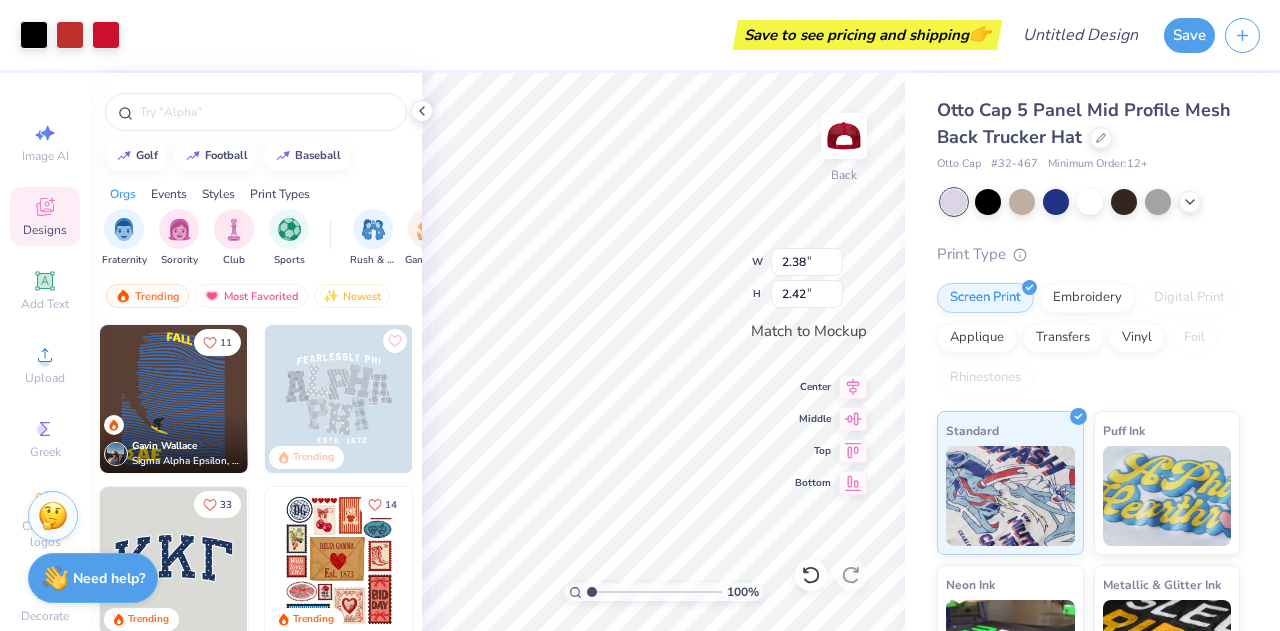 click on "Otto Cap 5 Panel Mid Profile Mesh Back Trucker Hat Otto Cap # 32-467 Minimum Order:  12 +   Print Type Screen Print Embroidery Digital Print Applique Transfers Vinyl Foil Rhinestones Standard Puff Ink Neon Ink Metallic & Glitter Ink Glow in the Dark Ink Water based Ink" at bounding box center [1092, 468] 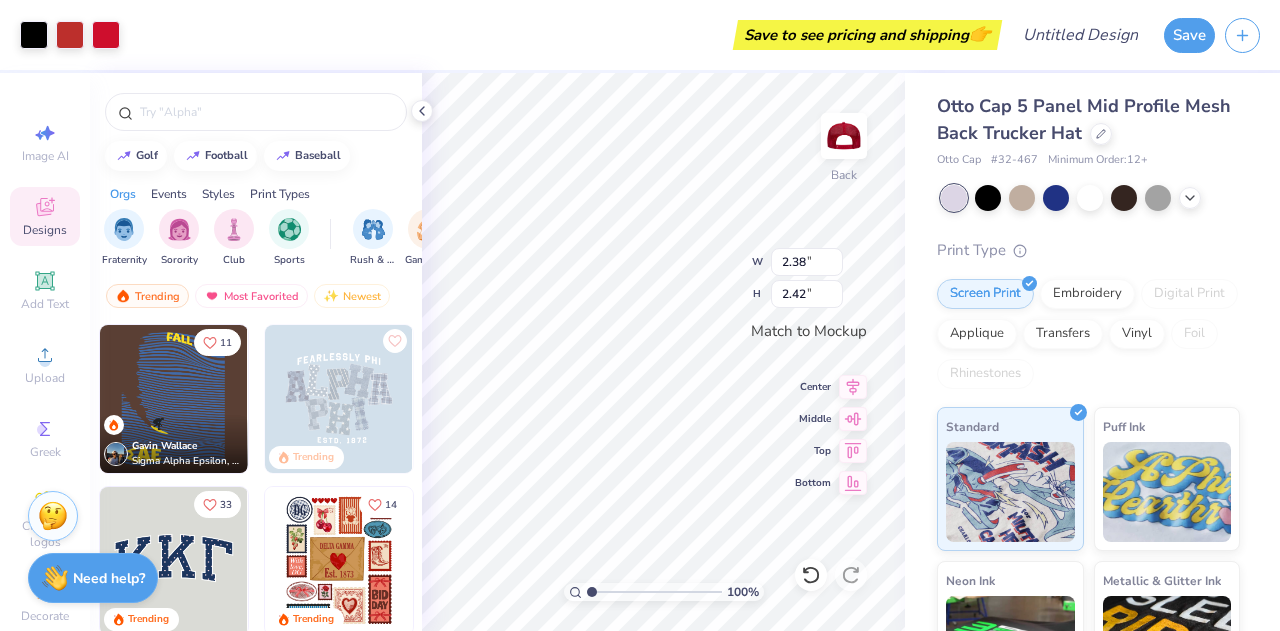scroll, scrollTop: 0, scrollLeft: 0, axis: both 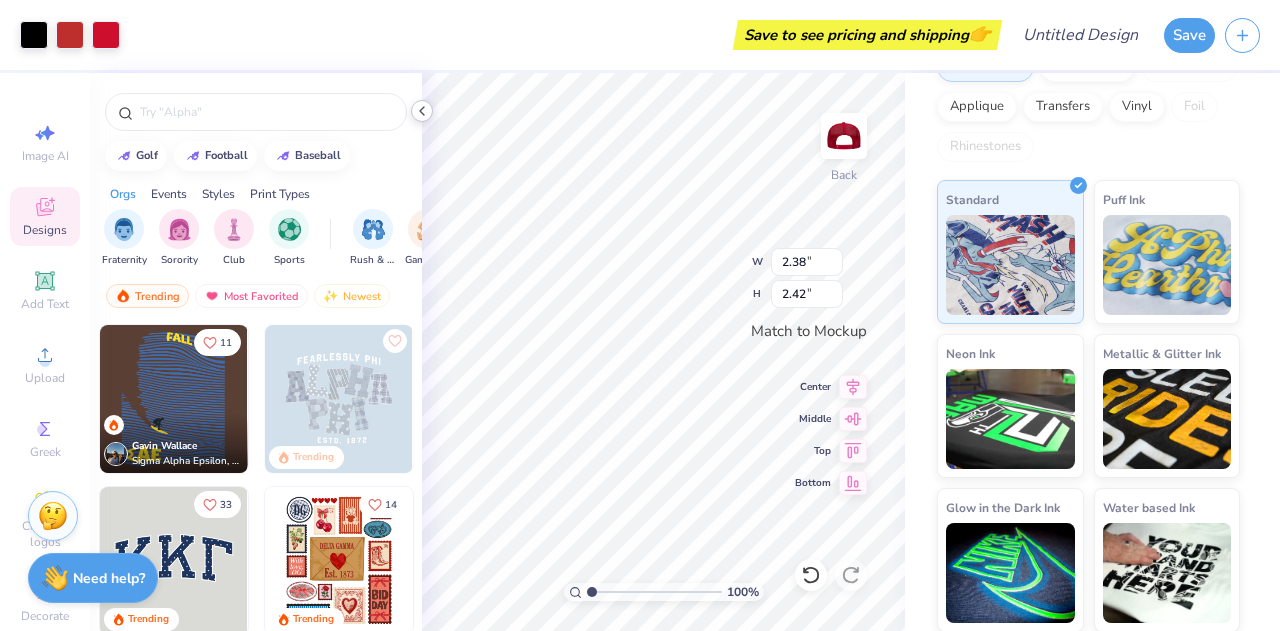 click at bounding box center [422, 111] 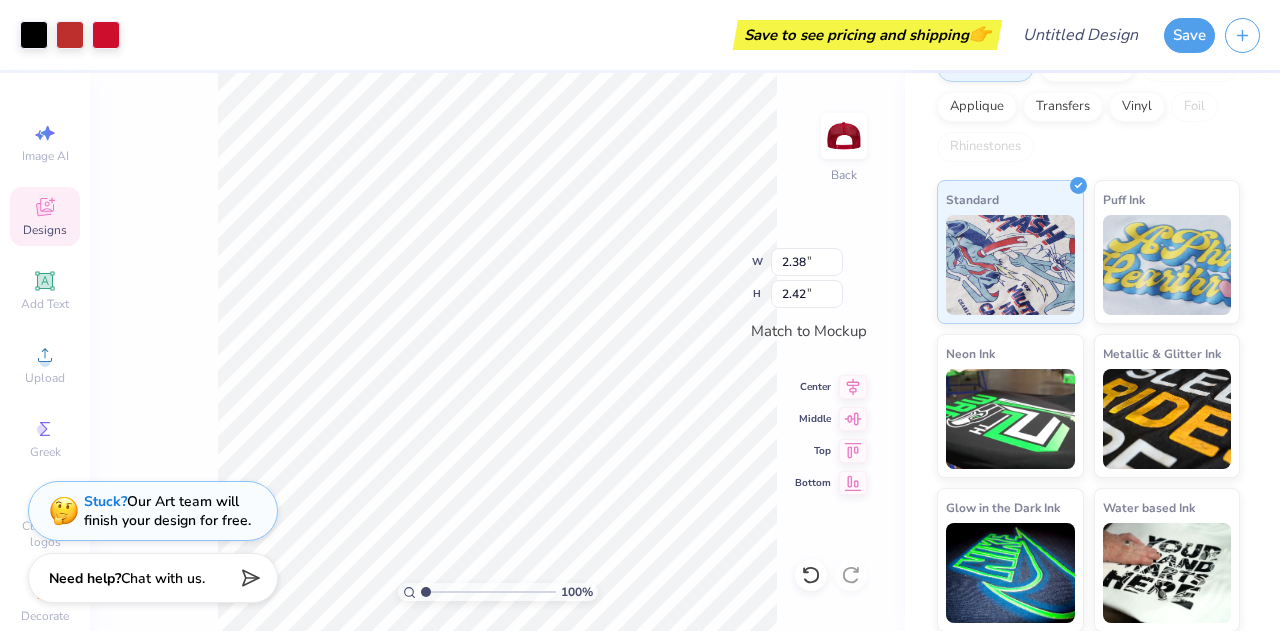 click on "Otto Cap 5 Panel Mid Profile Mesh Back Trucker Hat Otto Cap # 32-467 Minimum Order:  12 +   Print Type Screen Print Embroidery Digital Print Applique Transfers Vinyl Foil Rhinestones Standard Puff Ink Neon Ink Metallic & Glitter Ink Glow in the Dark Ink Water based Ink" at bounding box center (1092, 237) 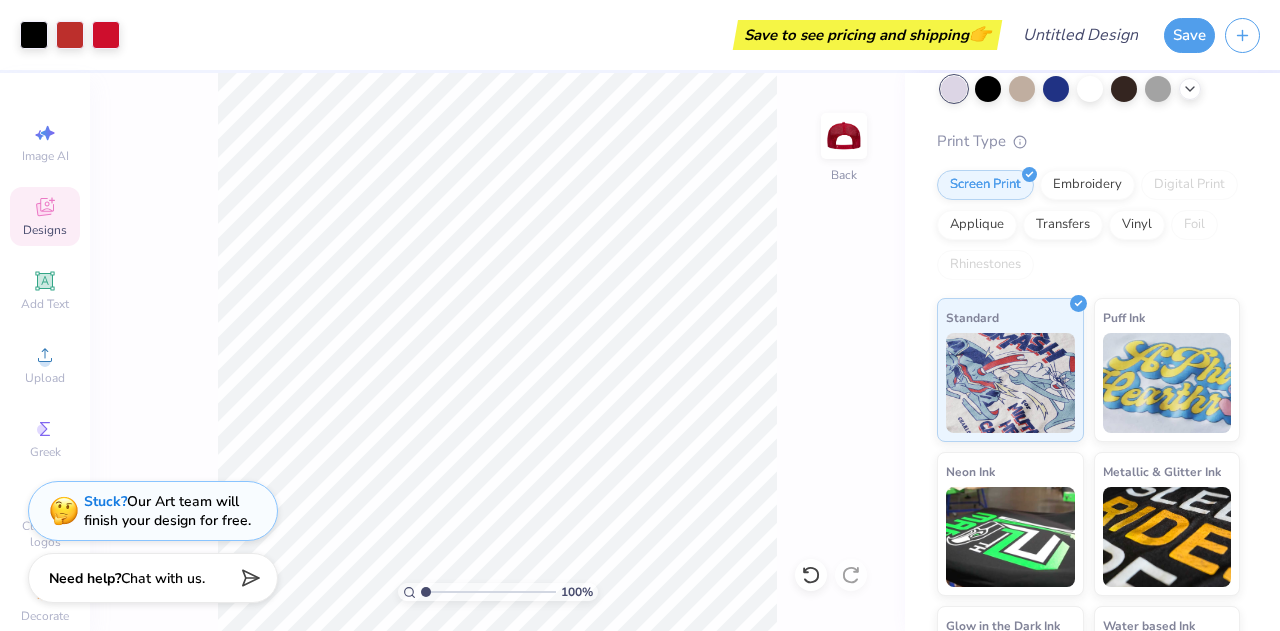 scroll, scrollTop: 0, scrollLeft: 0, axis: both 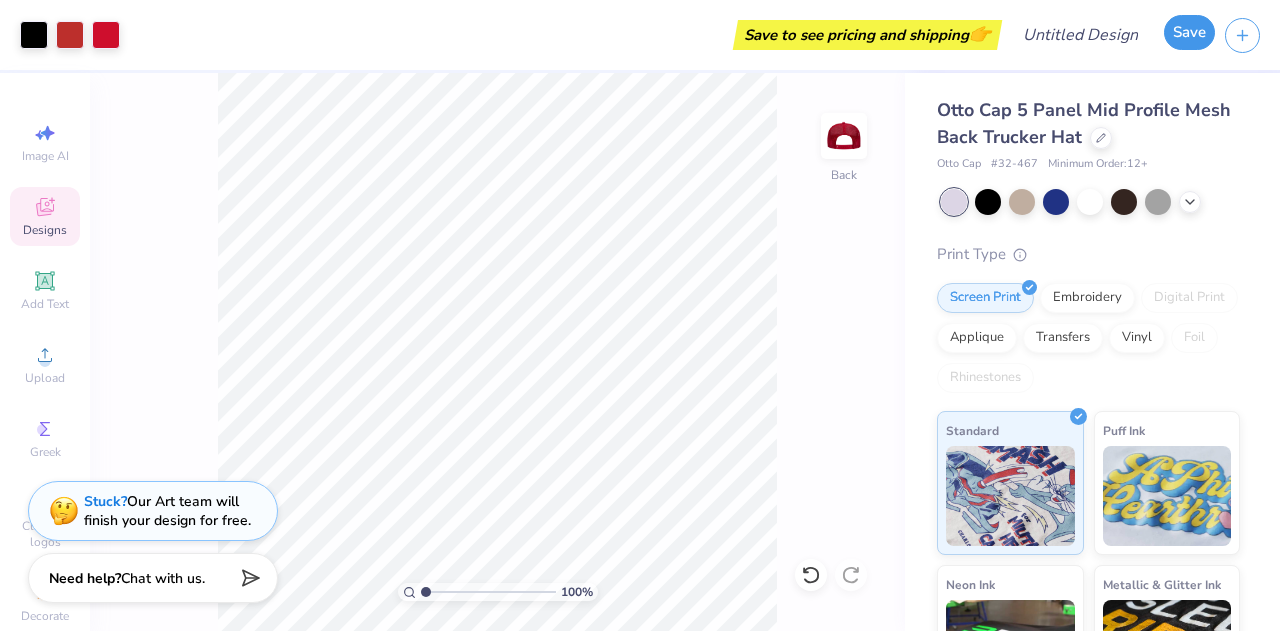 click on "Save" at bounding box center [1189, 32] 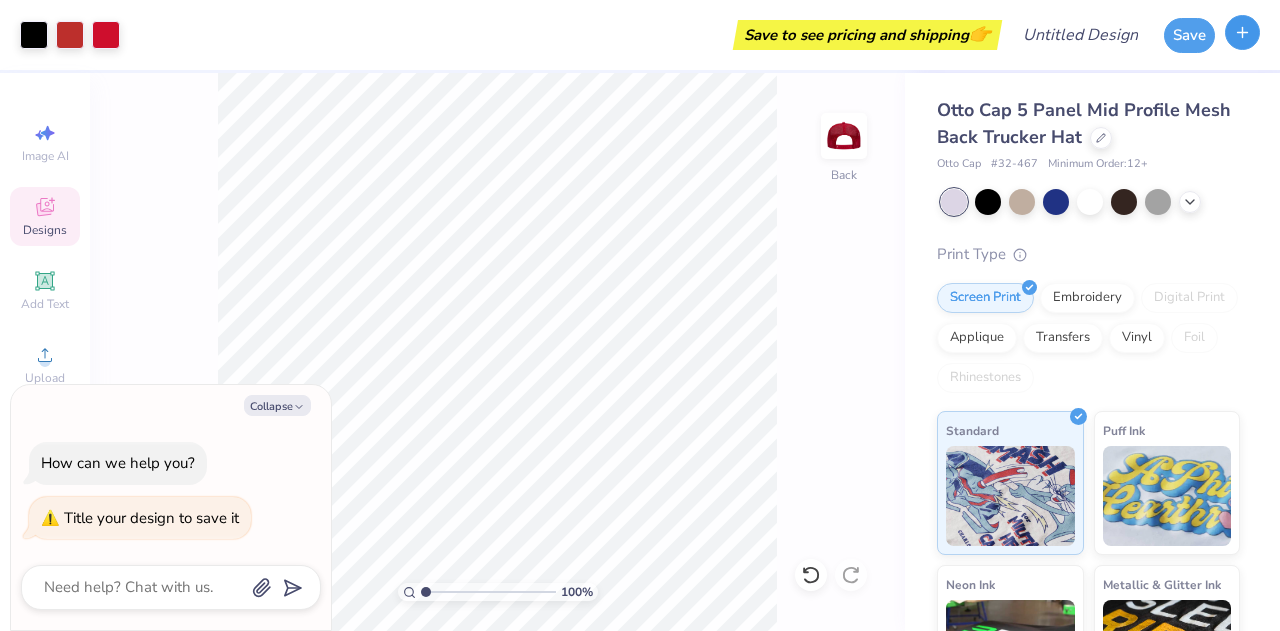 click 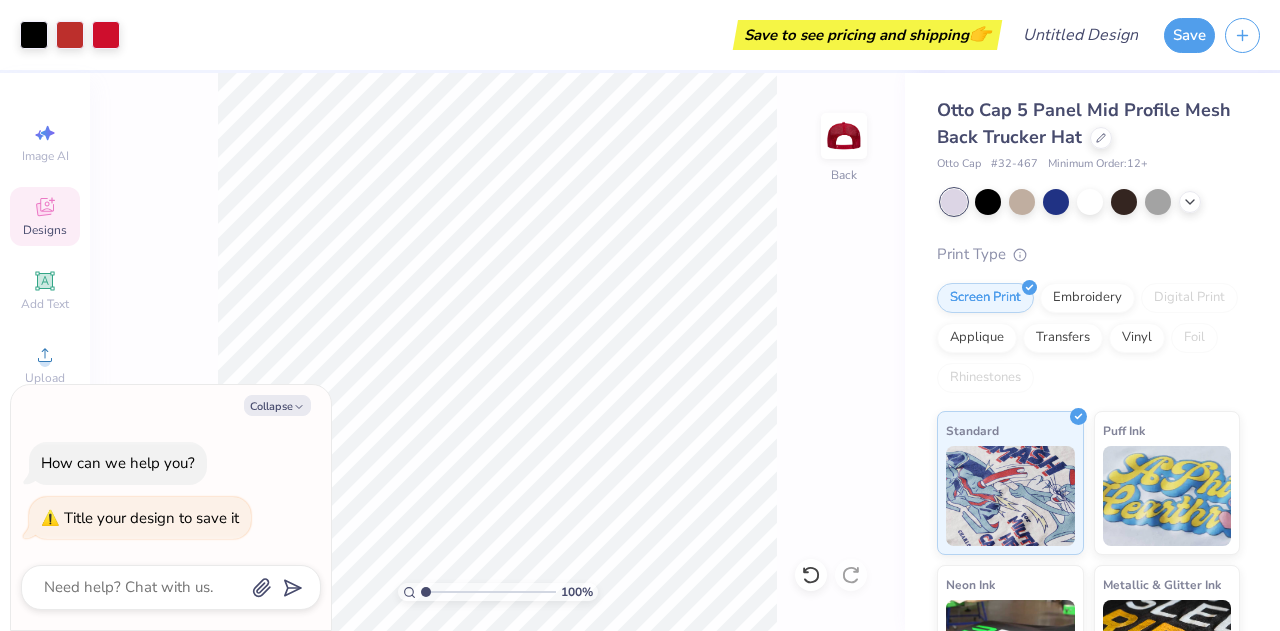 click on "Otto Cap 5 Panel Mid Profile Mesh Back Trucker Hat Otto Cap # 32-467 Minimum Order:  12 +   Print Type Screen Print Embroidery Digital Print Applique Transfers Vinyl Foil Rhinestones Standard Puff Ink Neon Ink Metallic & Glitter Ink Glow in the Dark Ink Water based Ink" at bounding box center (1092, 468) 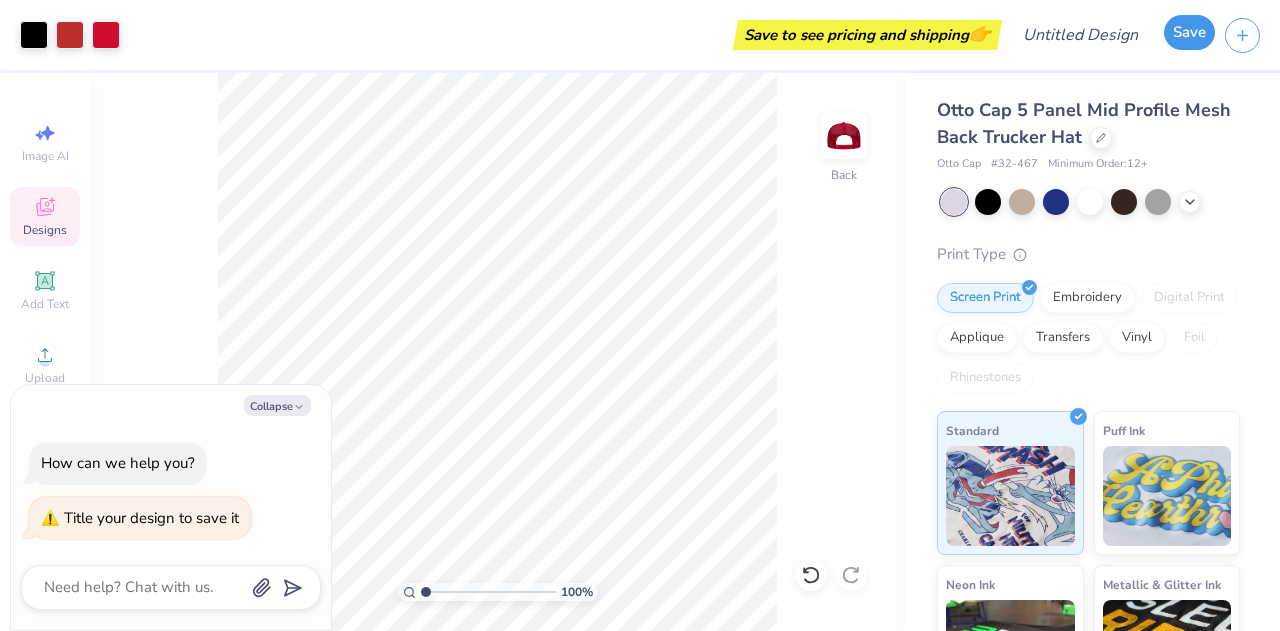 click on "Save" at bounding box center [1189, 32] 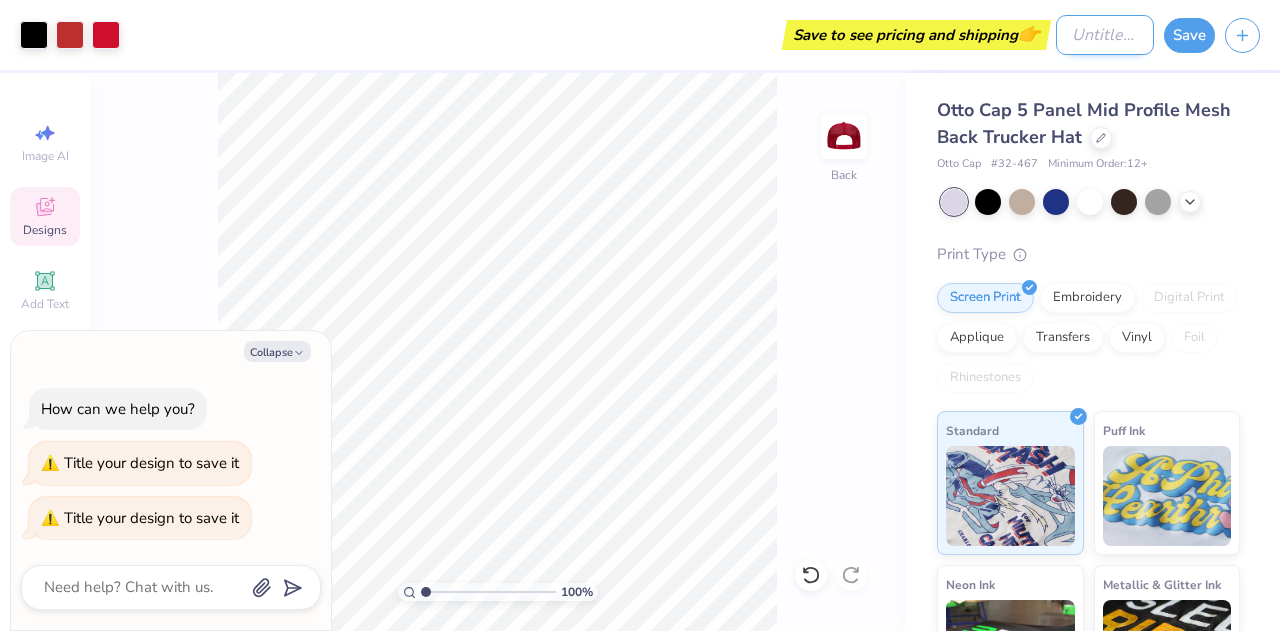 type on "x" 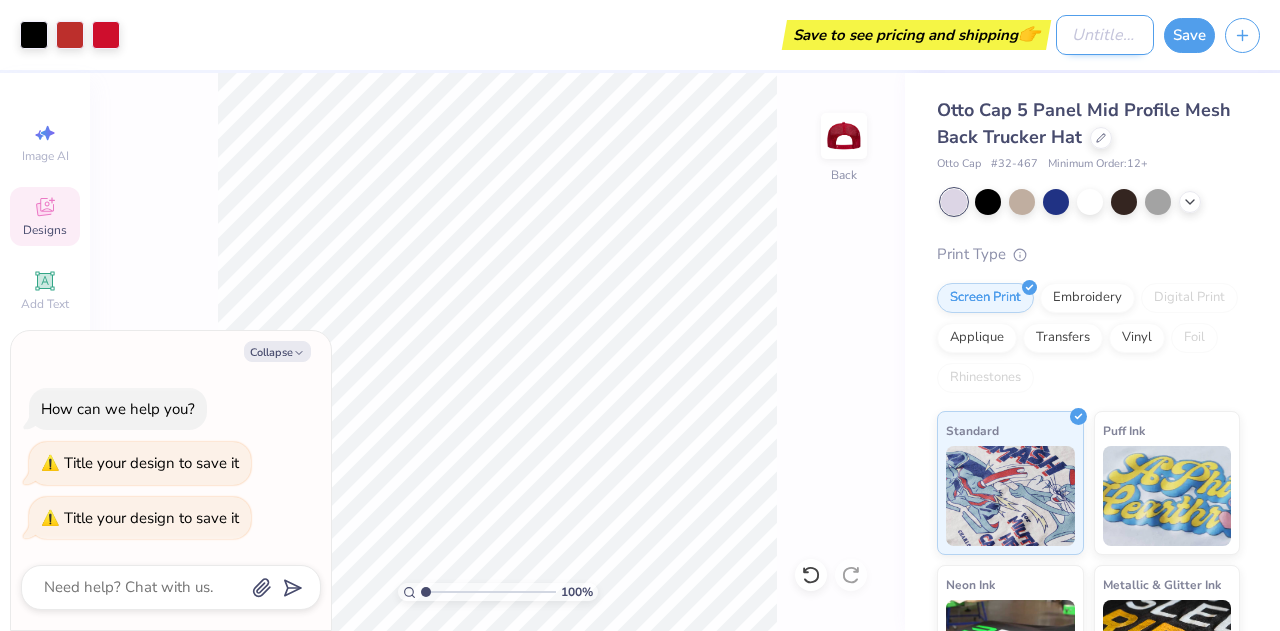 click on "Design Title" at bounding box center (1105, 35) 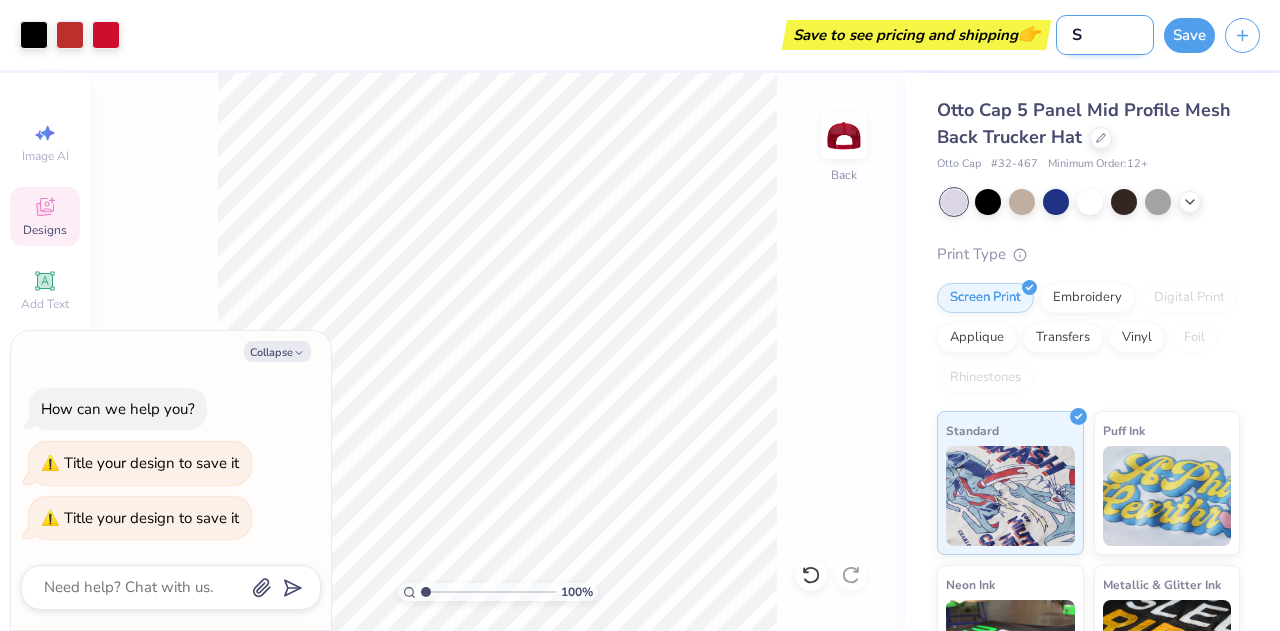 type on "SJ" 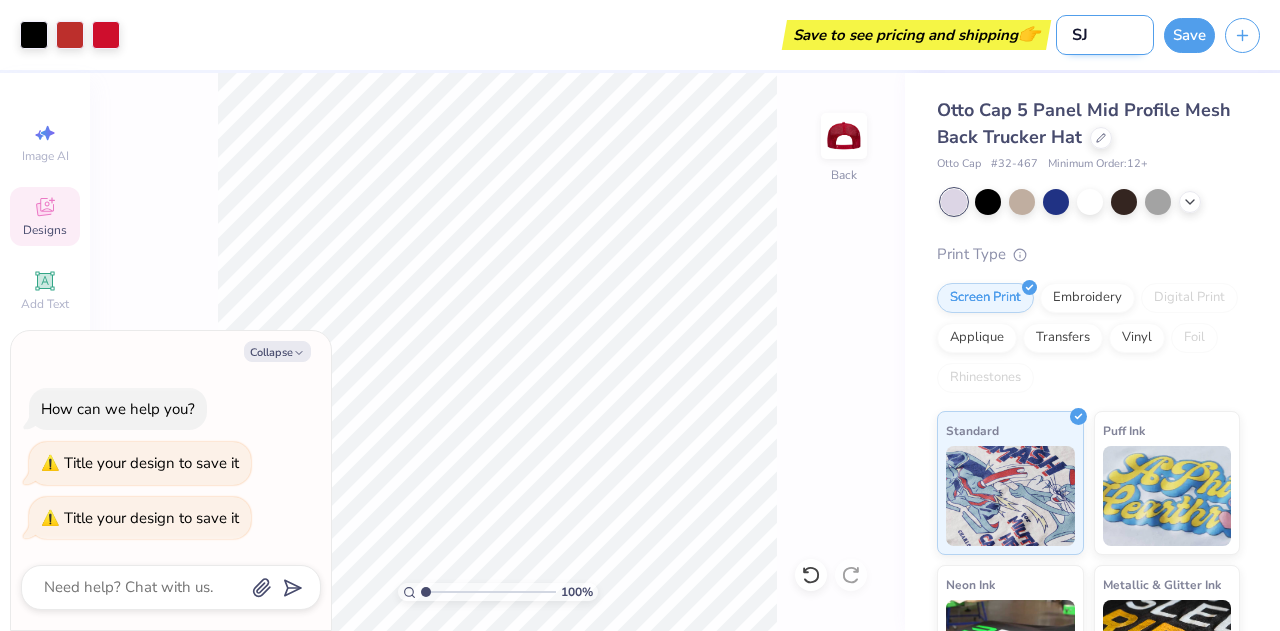 type on "SJE" 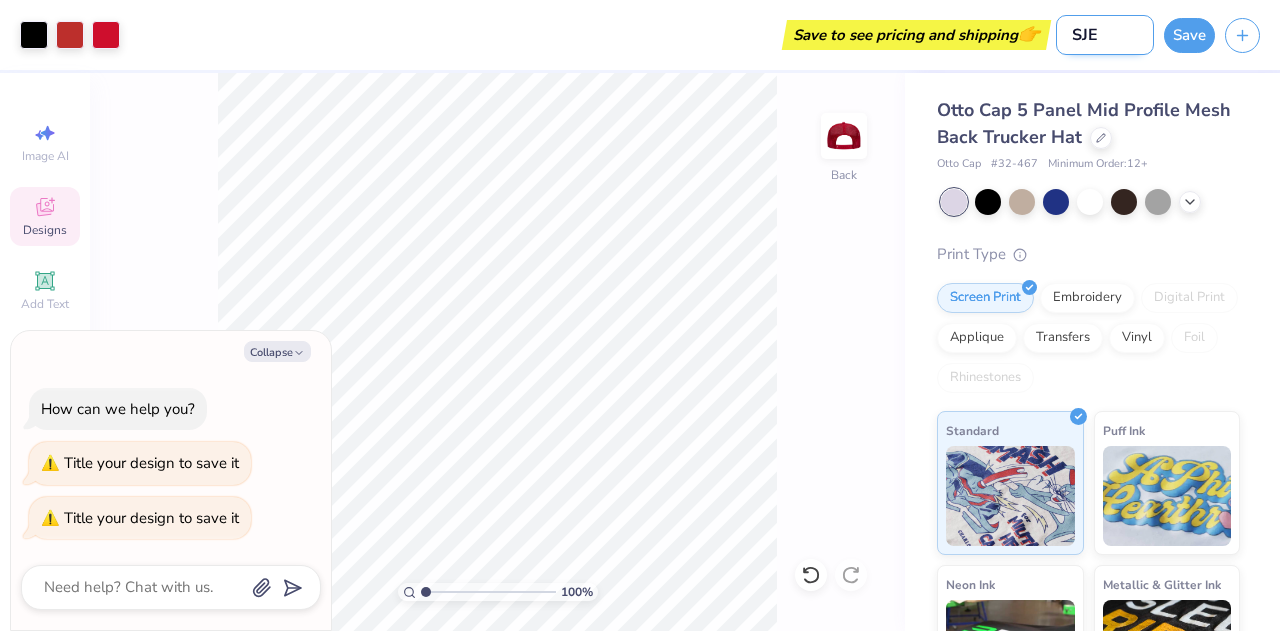 type on "SJEB" 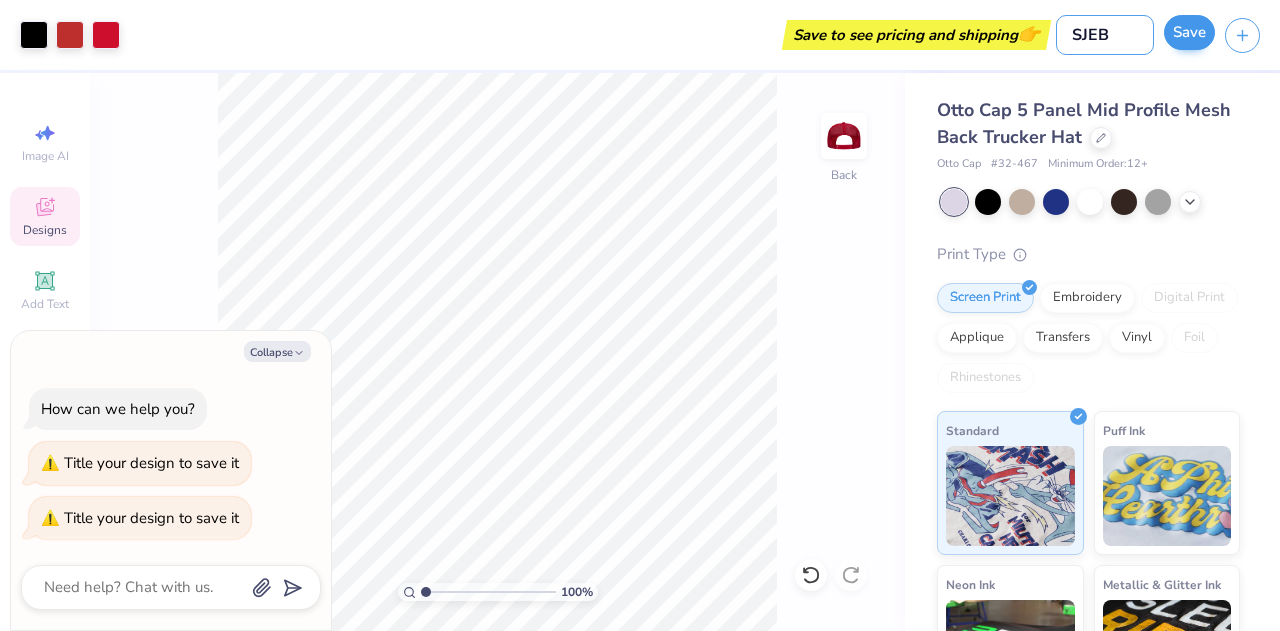 type on "SJEB" 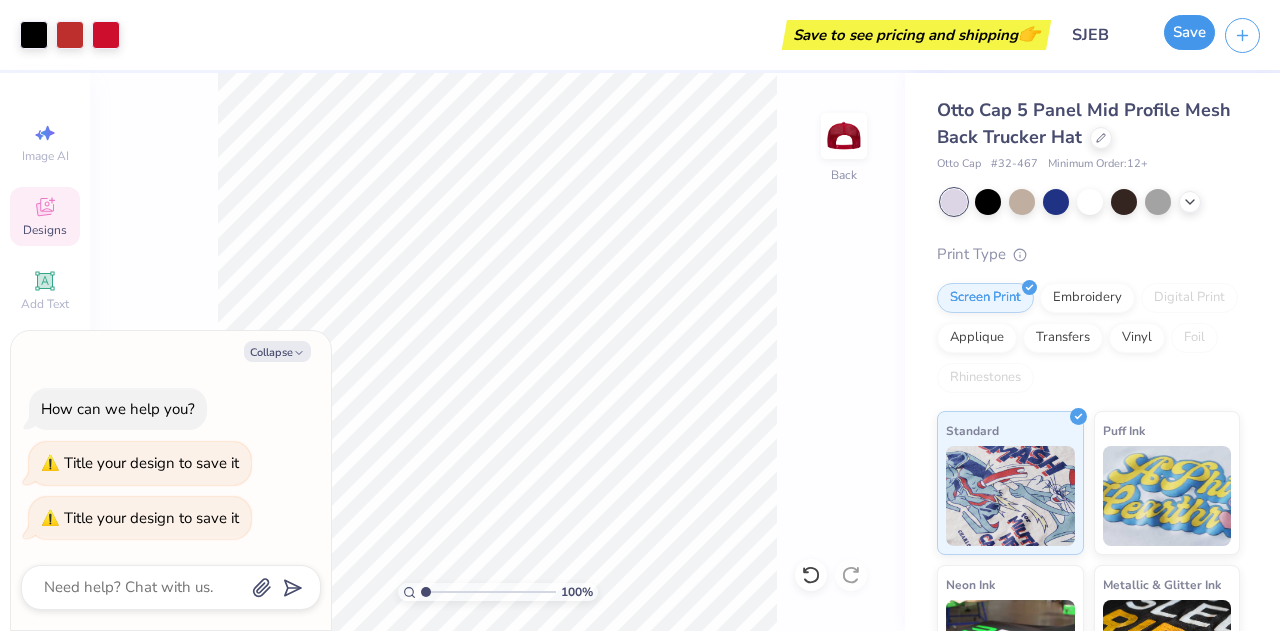 click on "Save" at bounding box center (1189, 32) 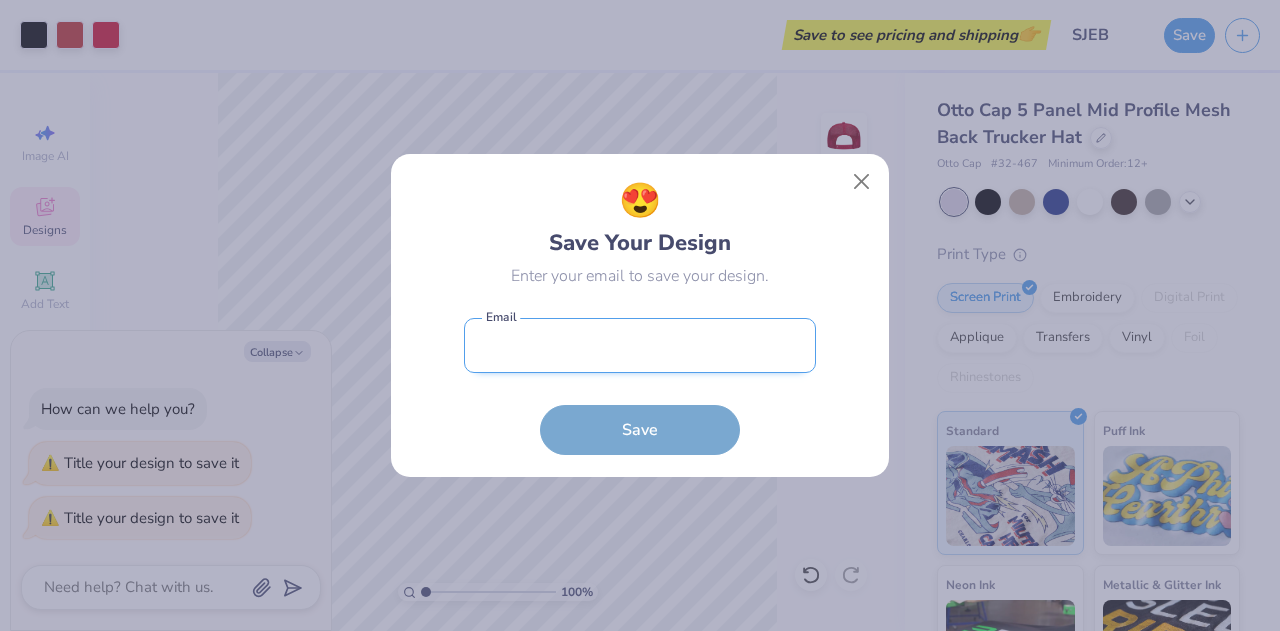 click at bounding box center (640, 345) 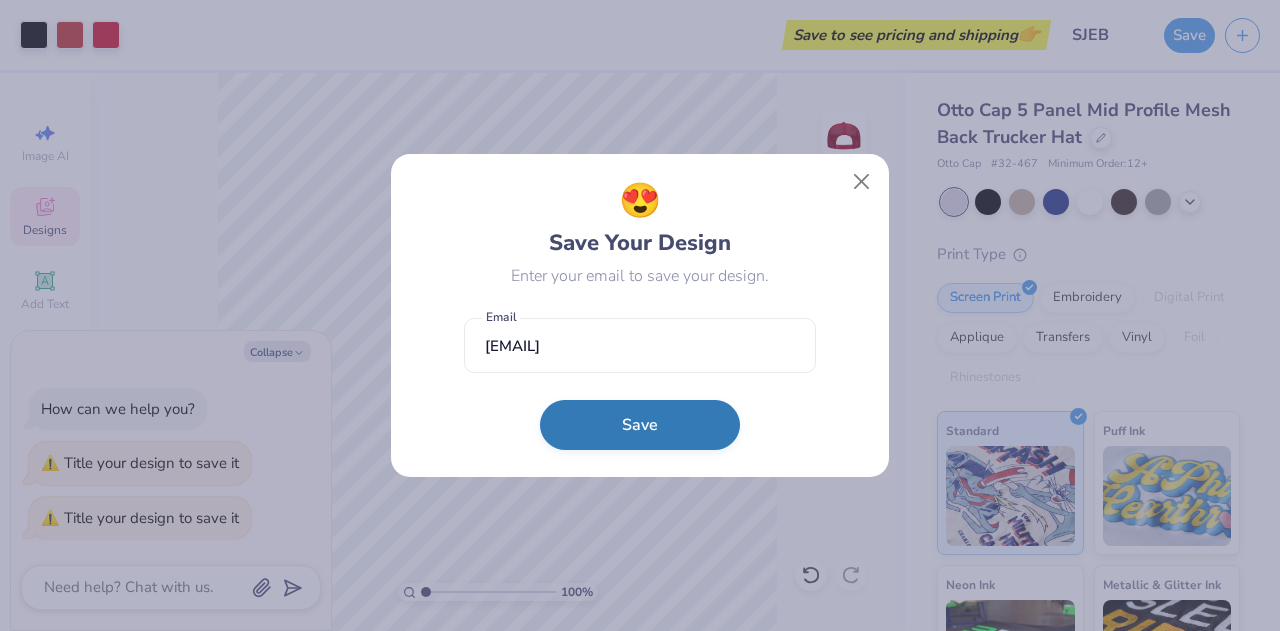 click on "Save" at bounding box center (640, 425) 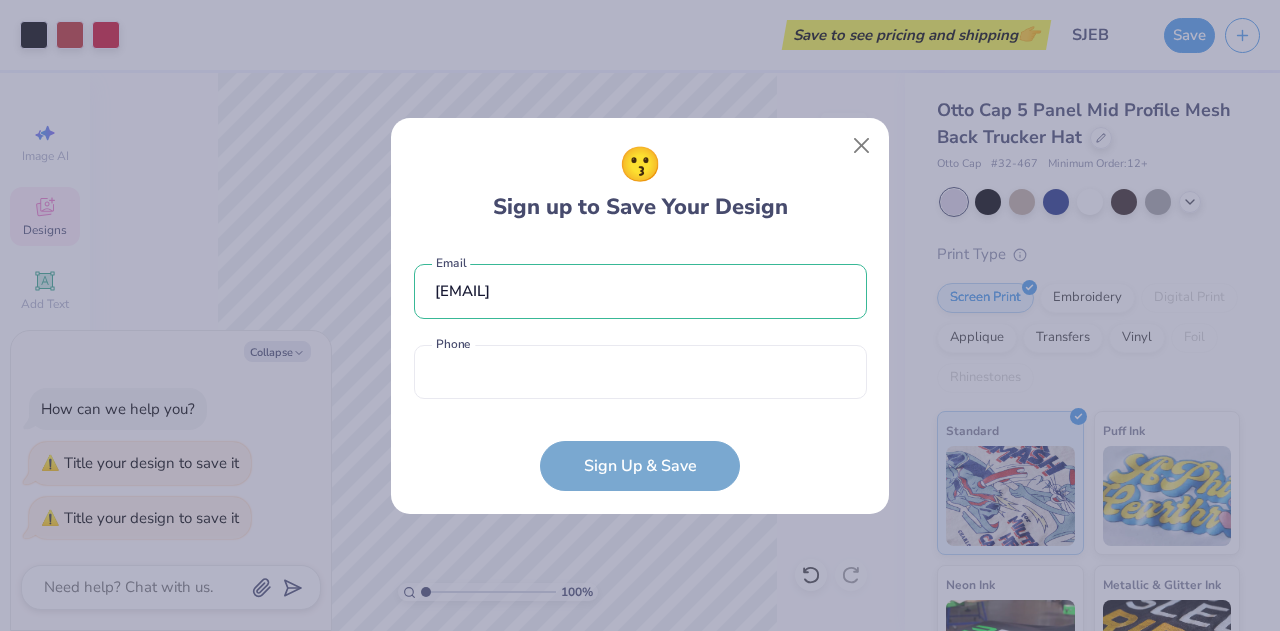 click on "😗 Sign up to Save Your Design [EMAIL] Email Phone is a required field Phone Sign Up & Save" at bounding box center (640, 315) 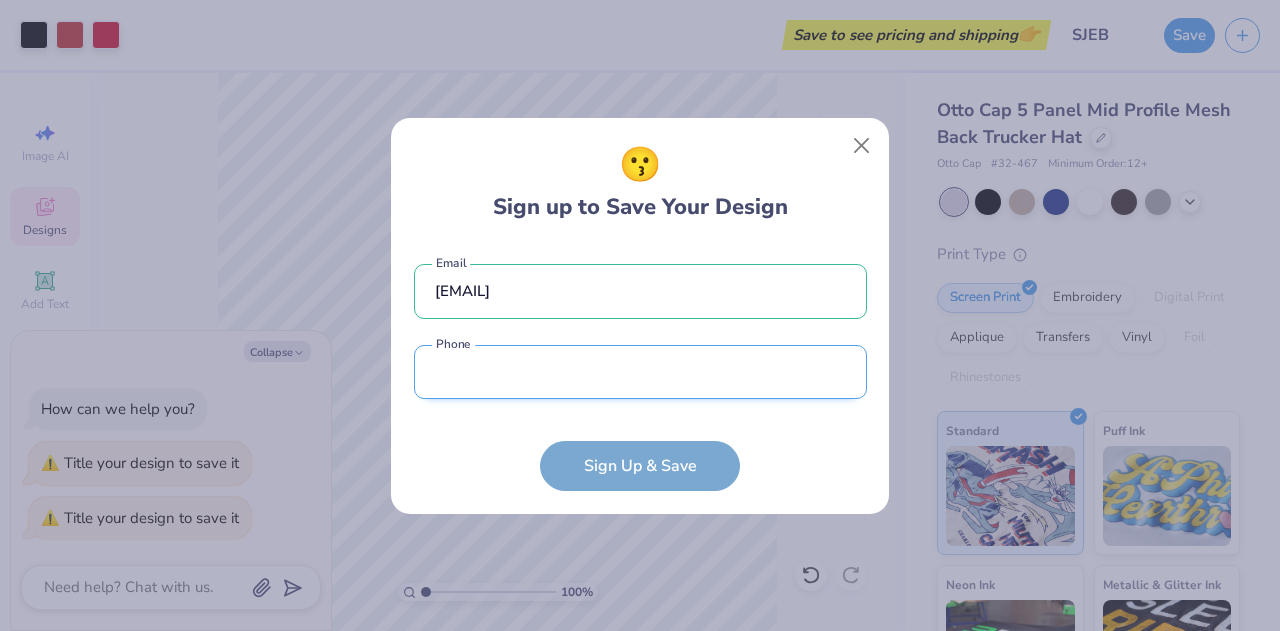 click at bounding box center (640, 372) 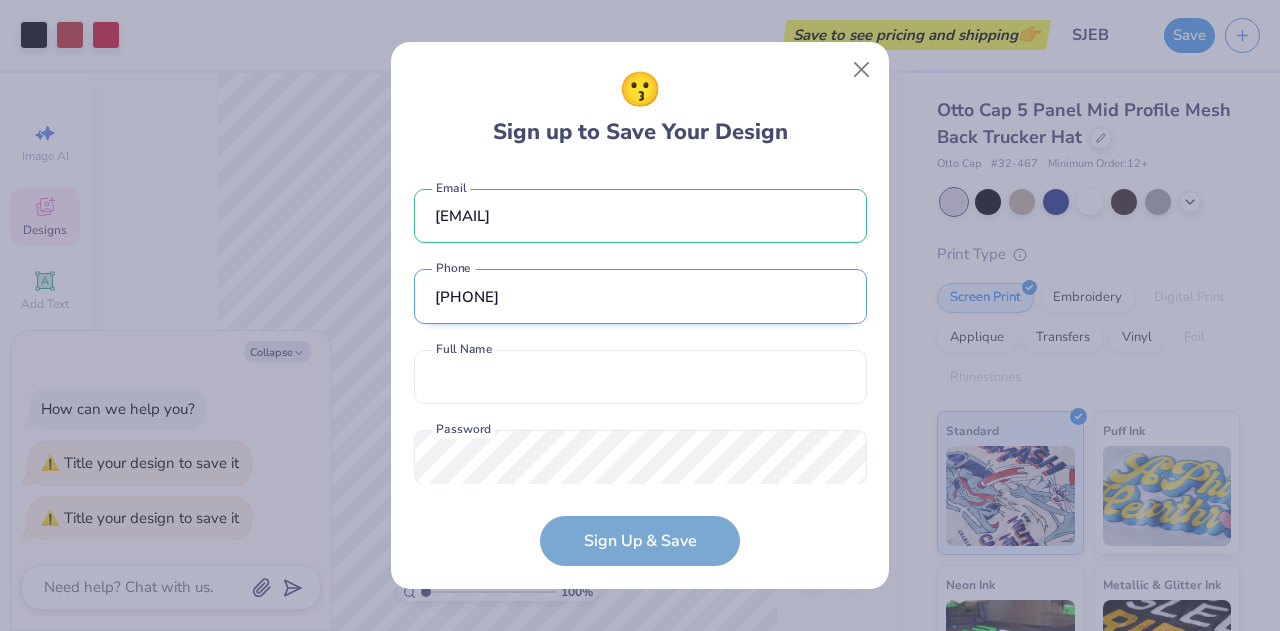 scroll, scrollTop: 35, scrollLeft: 0, axis: vertical 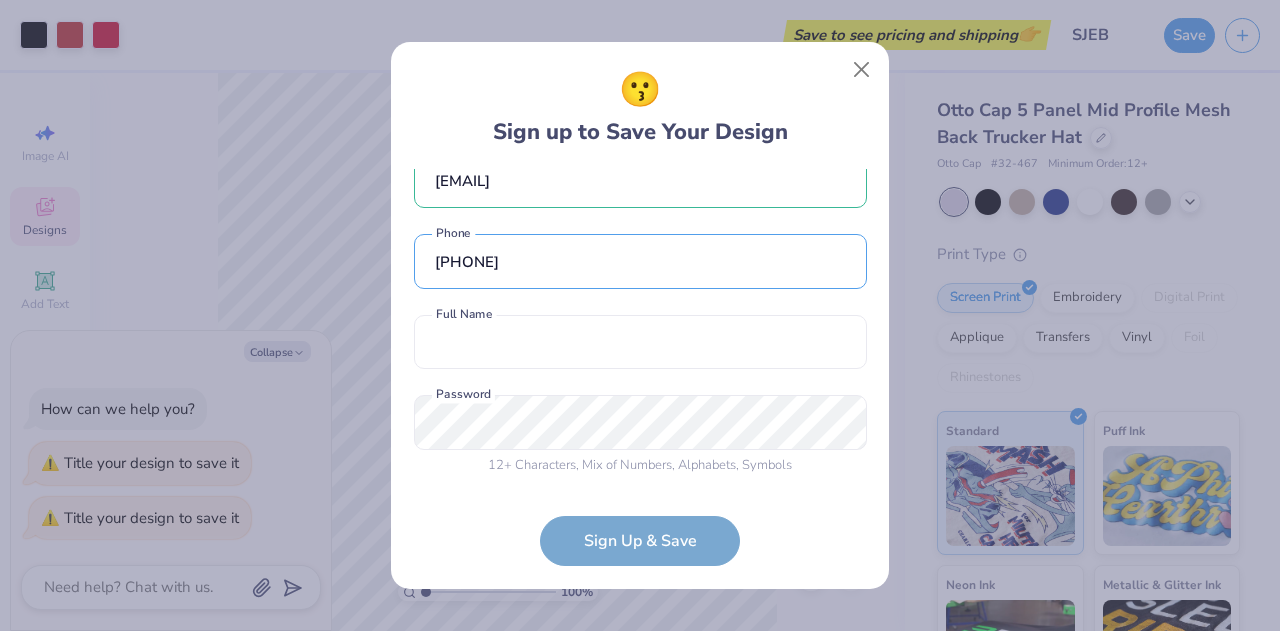 type on "[PHONE]" 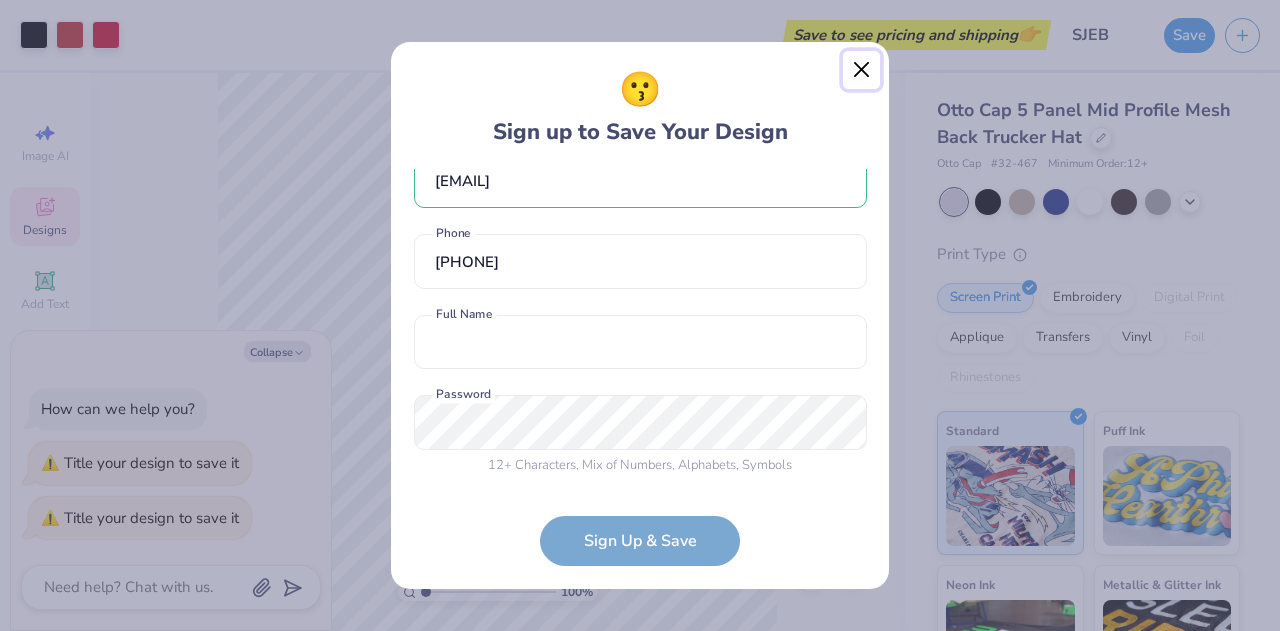 click at bounding box center [862, 70] 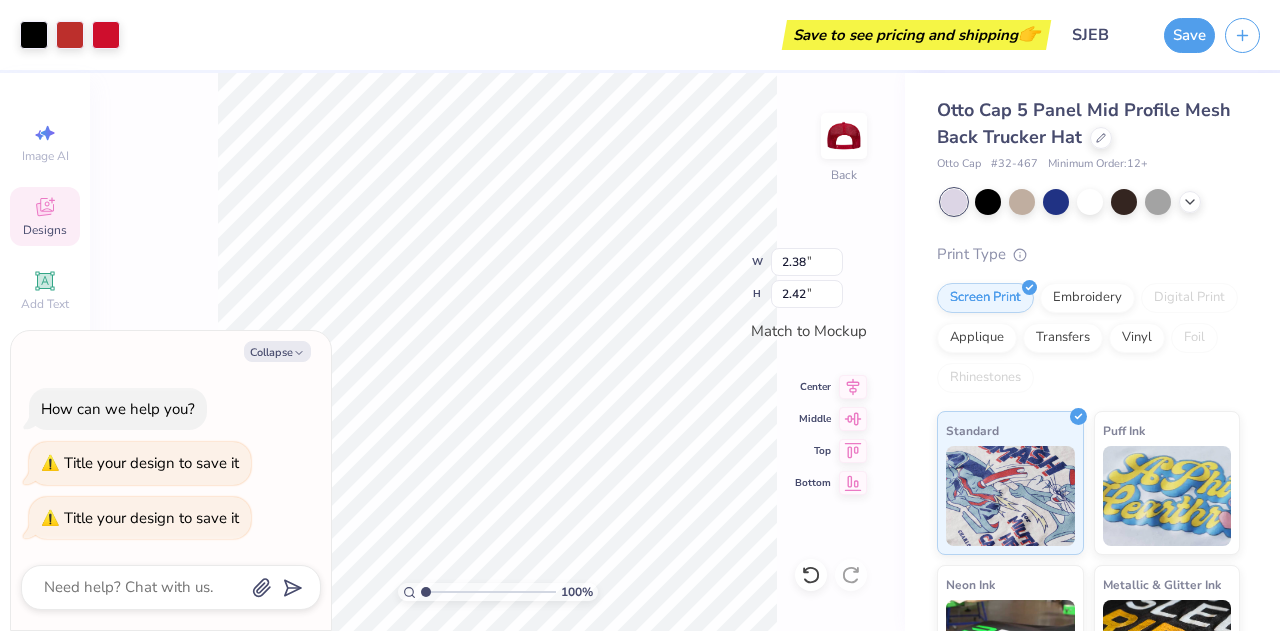 type on "x" 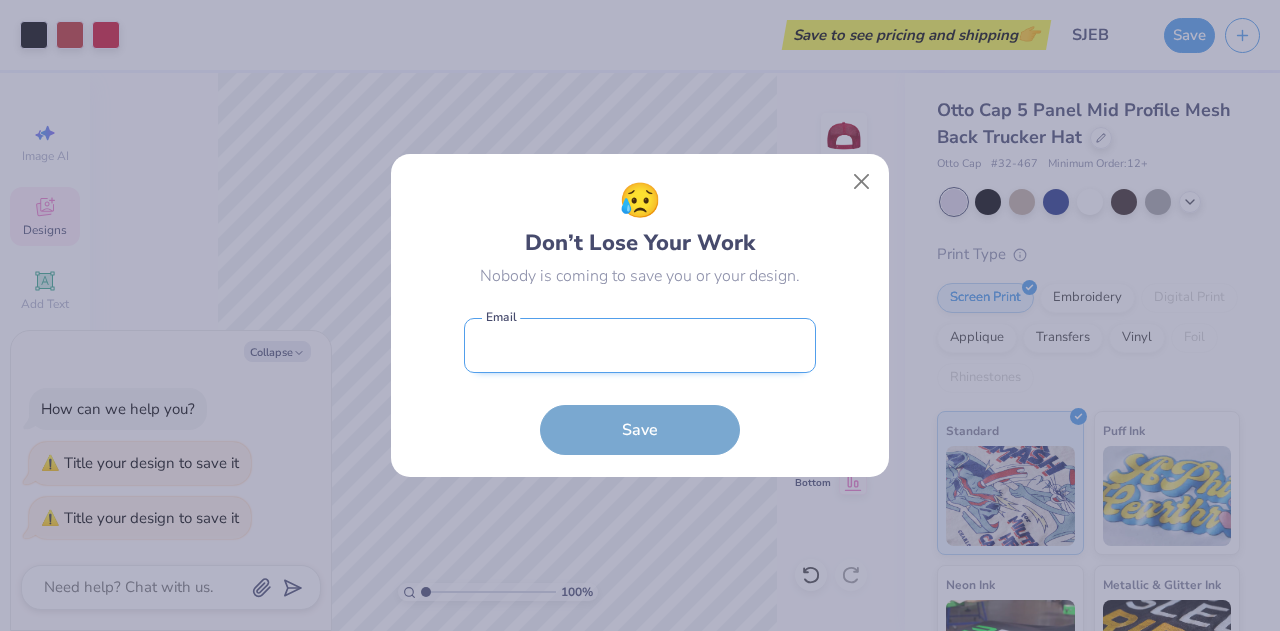 click at bounding box center (640, 345) 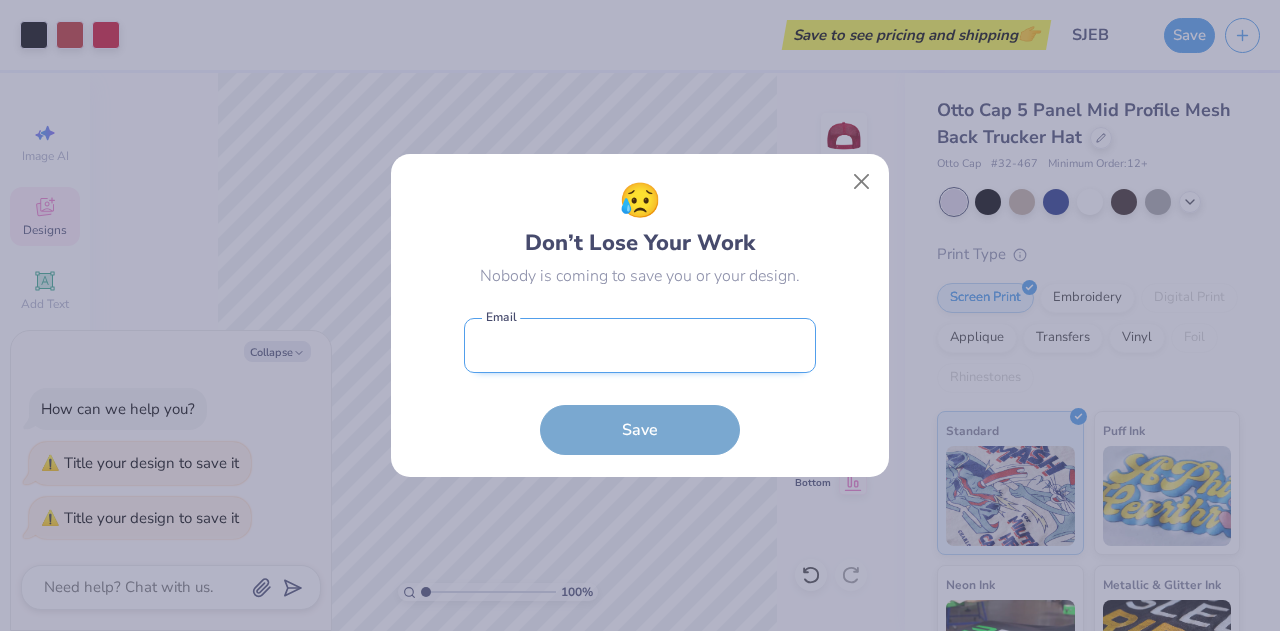 type on "[EMAIL]" 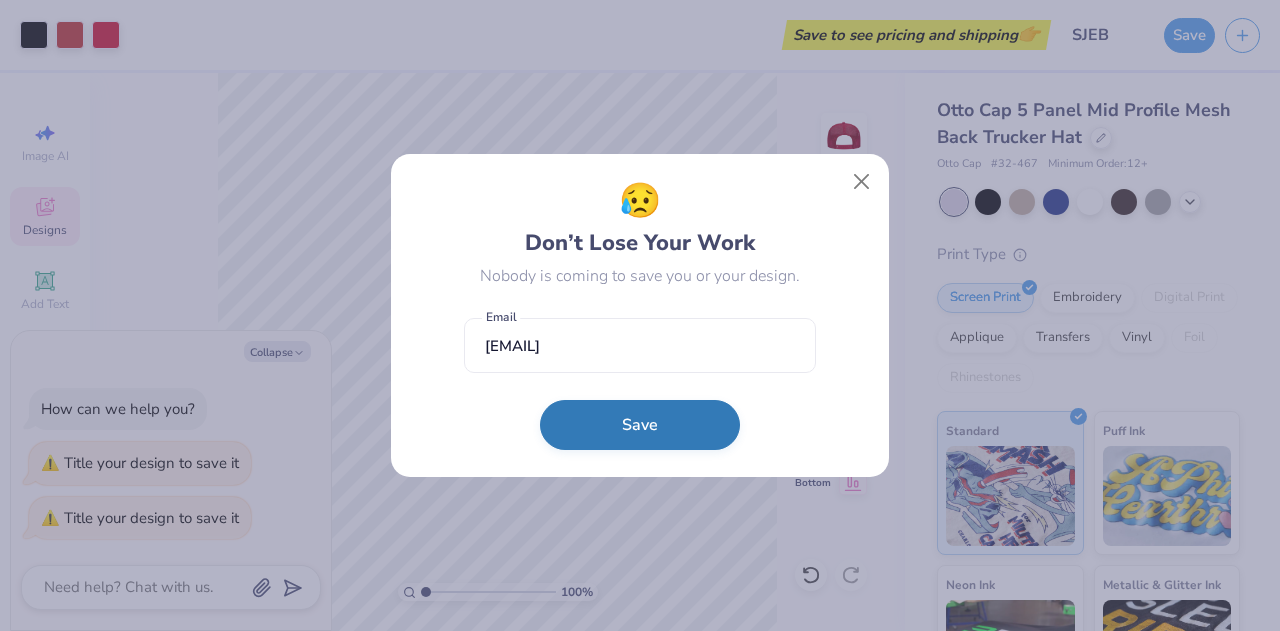 click on "Save" at bounding box center (640, 425) 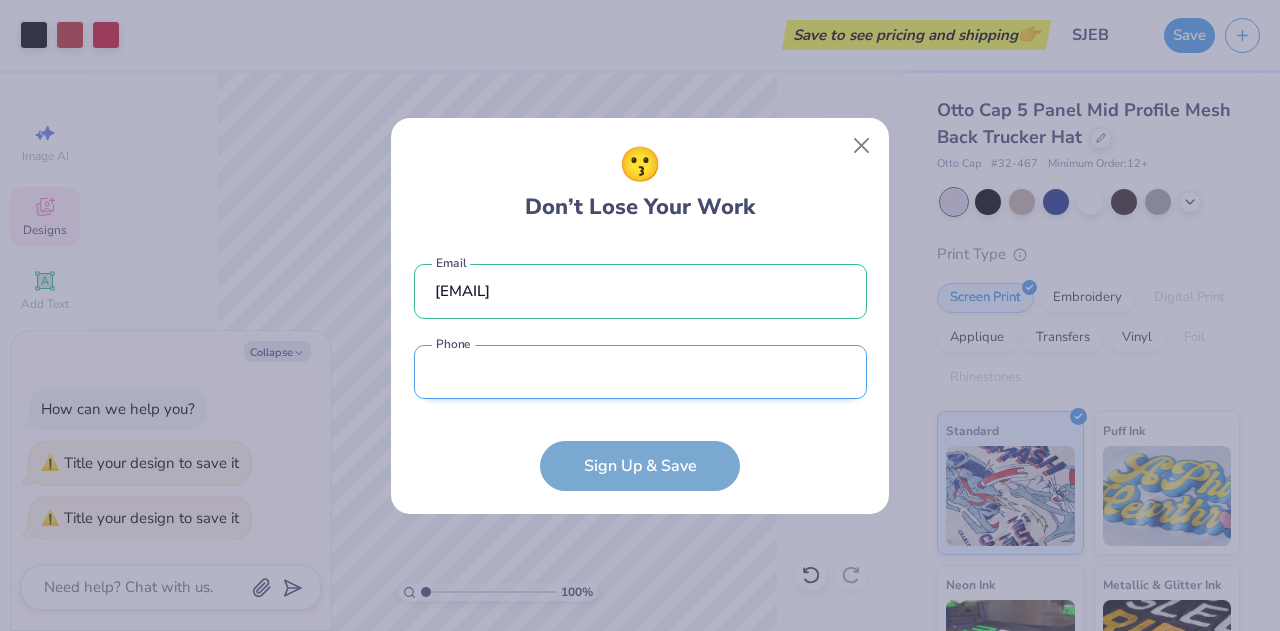 click at bounding box center (640, 372) 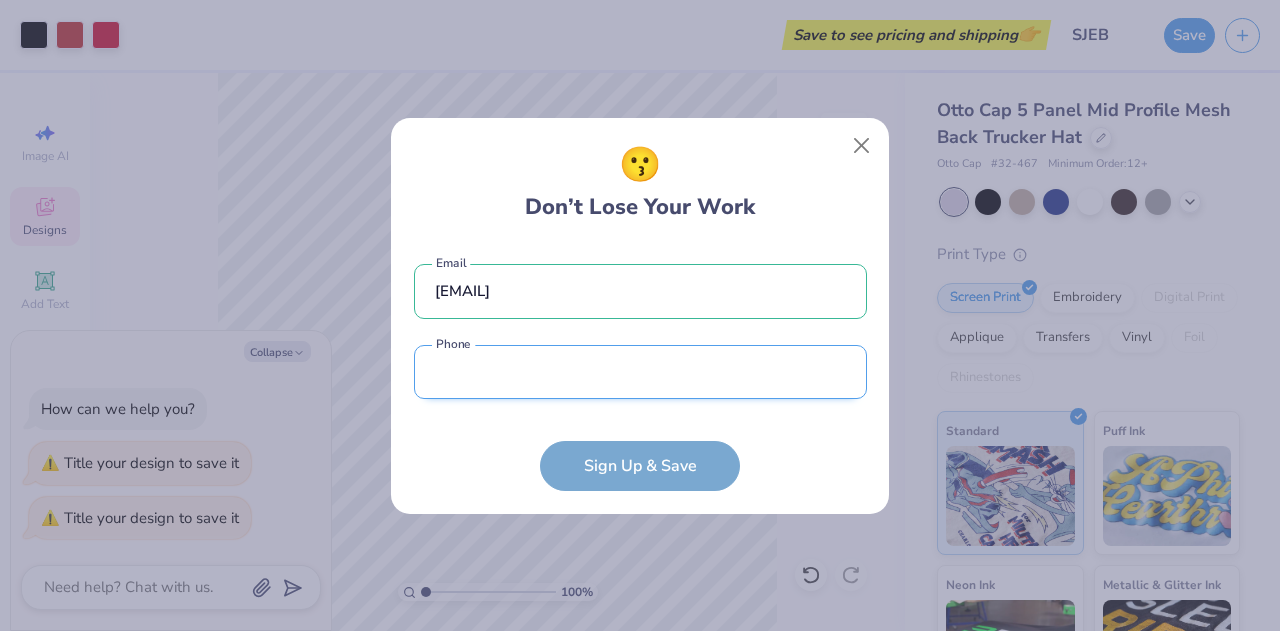 type on "[PHONE]" 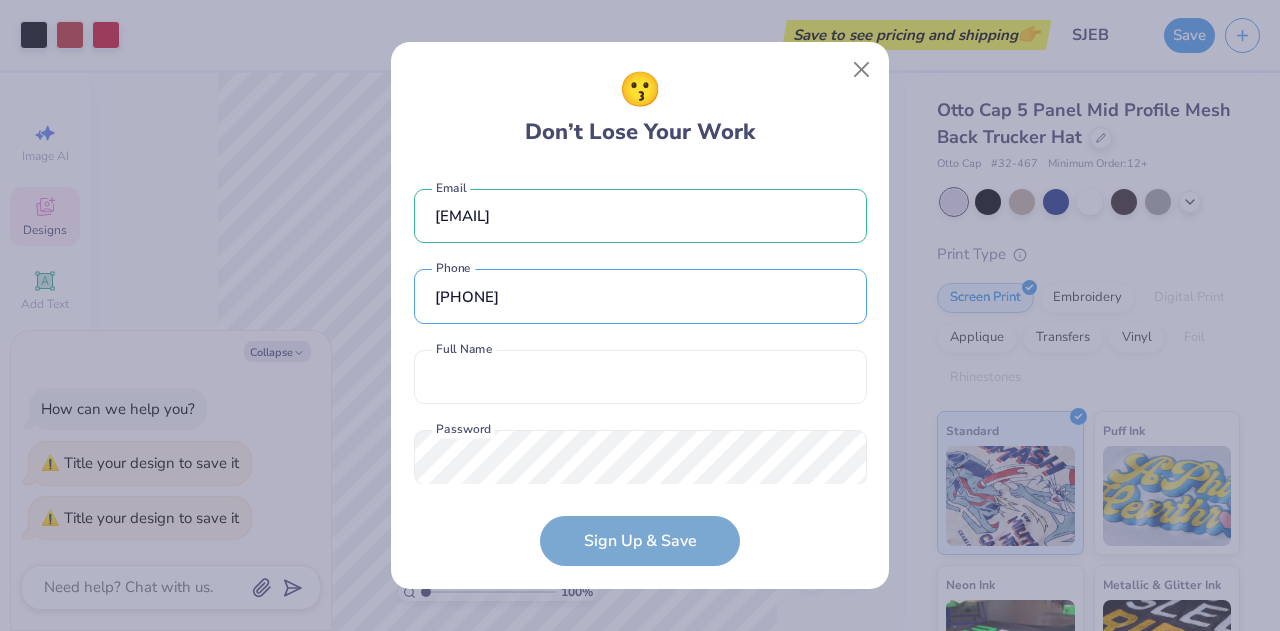 scroll, scrollTop: 35, scrollLeft: 0, axis: vertical 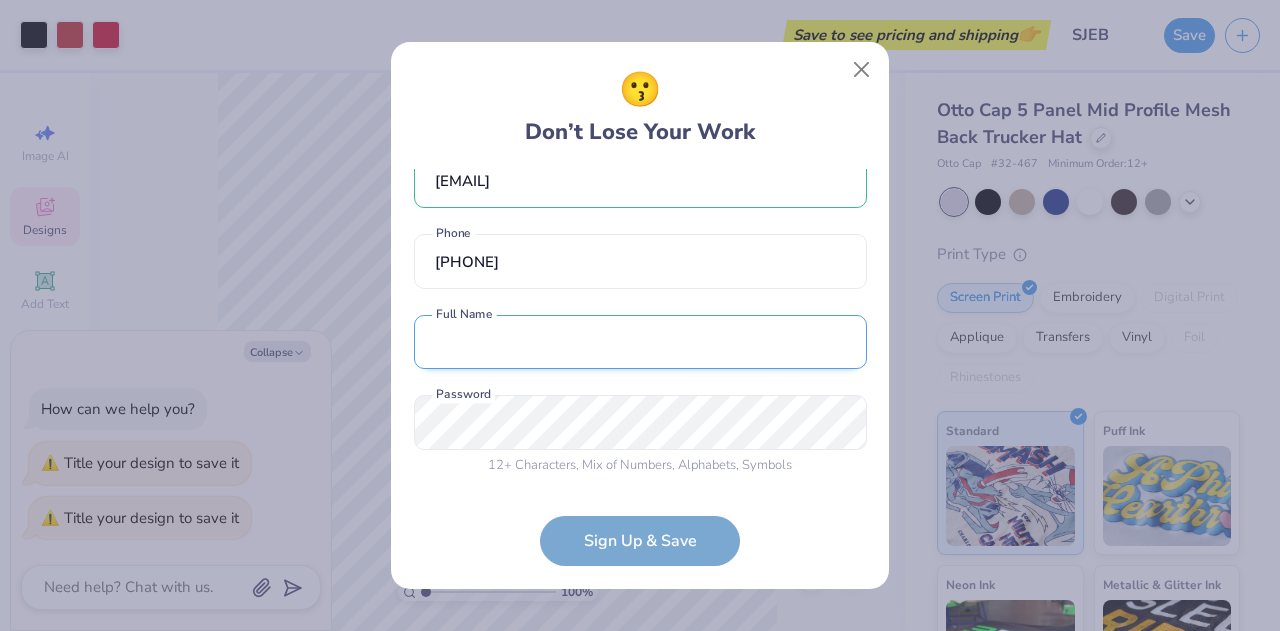 click at bounding box center (640, 342) 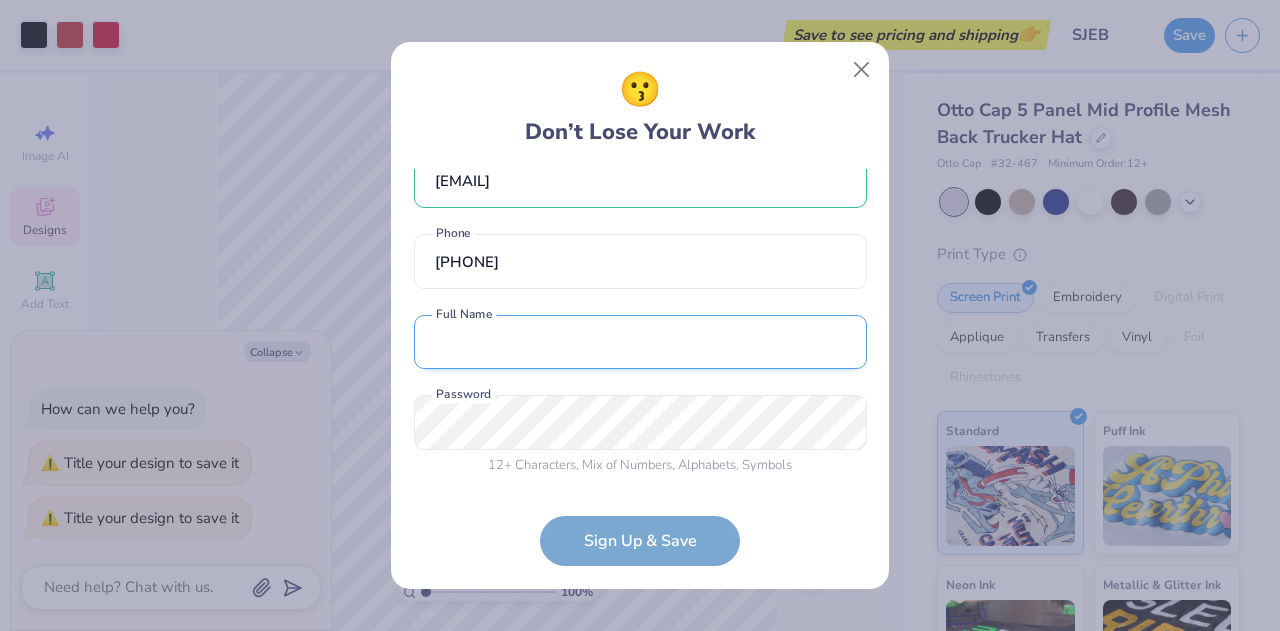 type on "[FIRST] [LAST]" 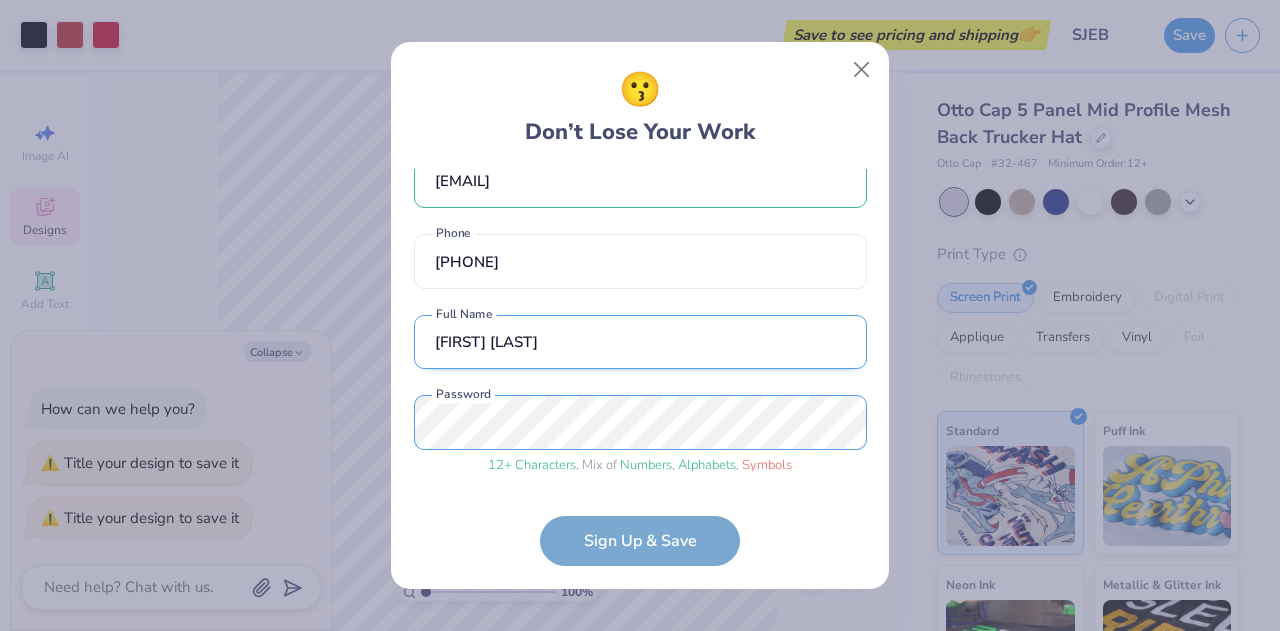 scroll, scrollTop: 111, scrollLeft: 0, axis: vertical 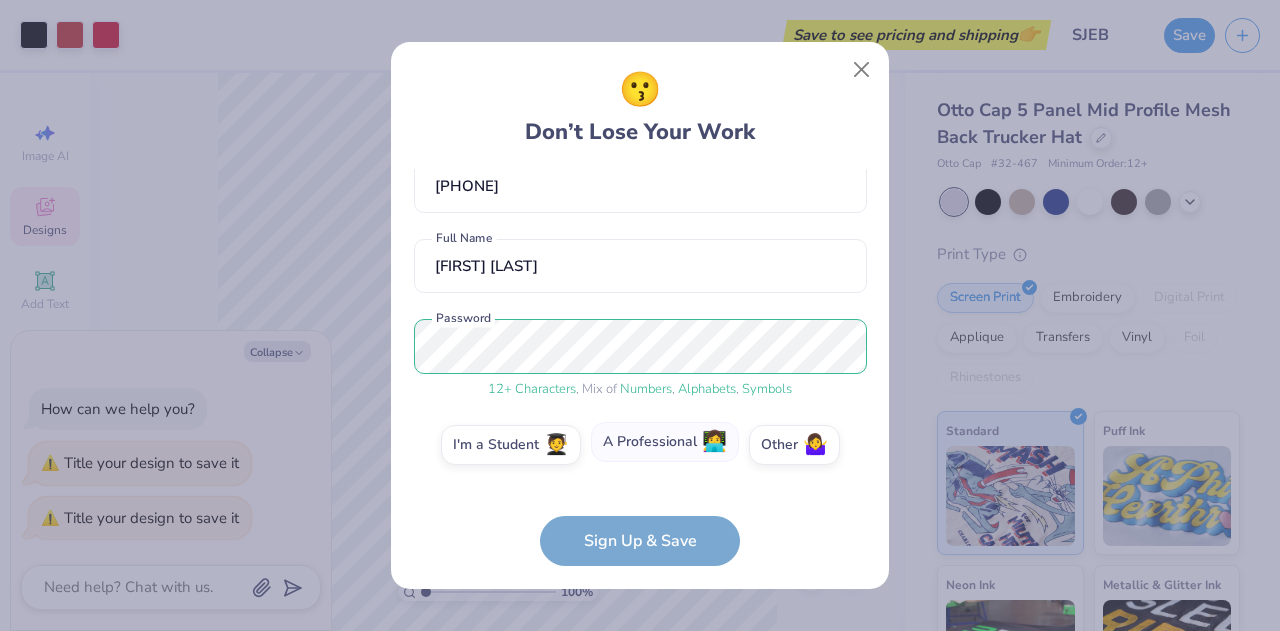 click on "A Professional 👩‍💻" at bounding box center (665, 442) 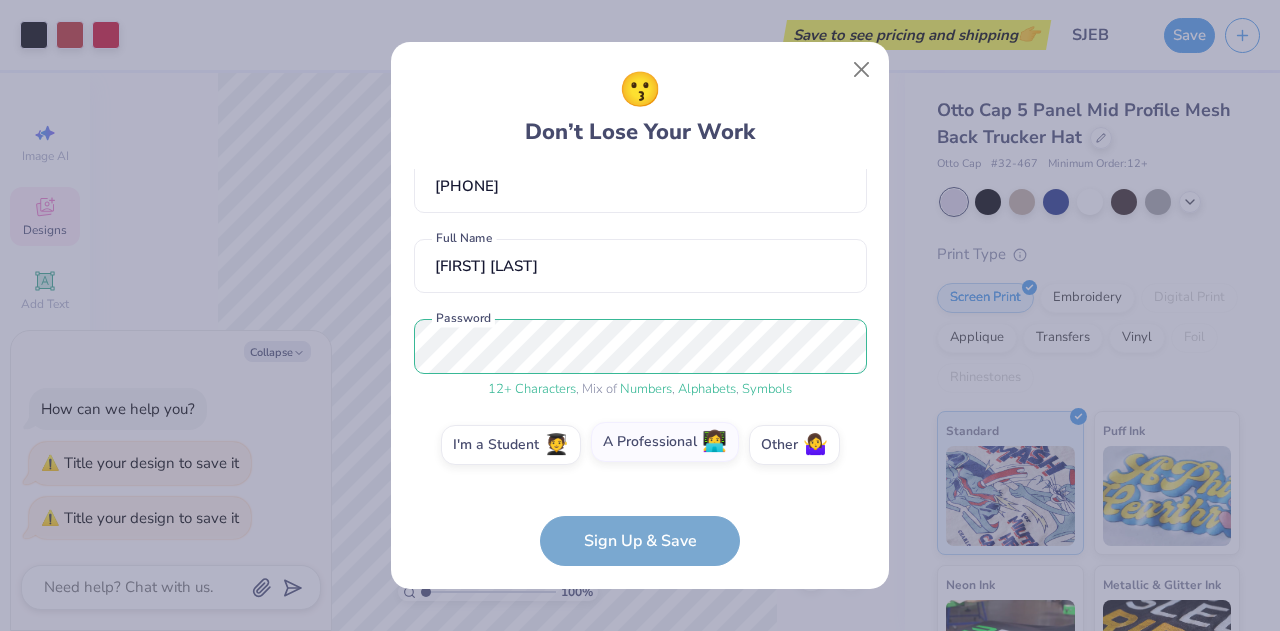 click on "A Professional 👩‍💻" at bounding box center [640, 561] 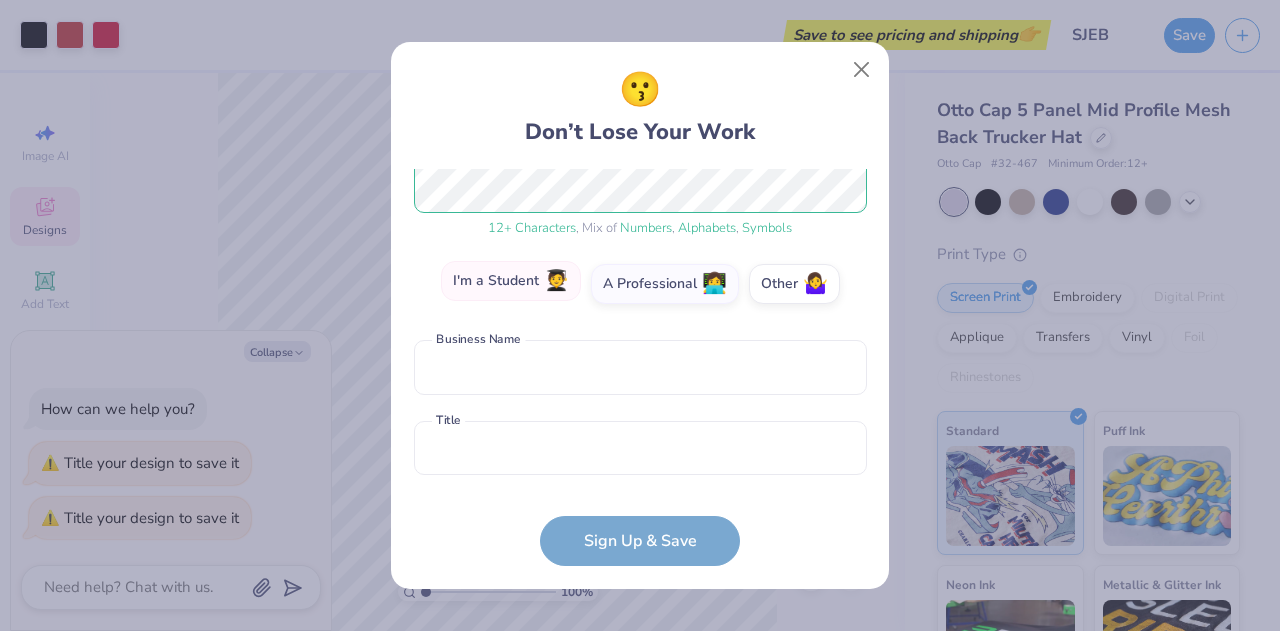 click on "I'm a Student 🧑‍🎓" at bounding box center [511, 281] 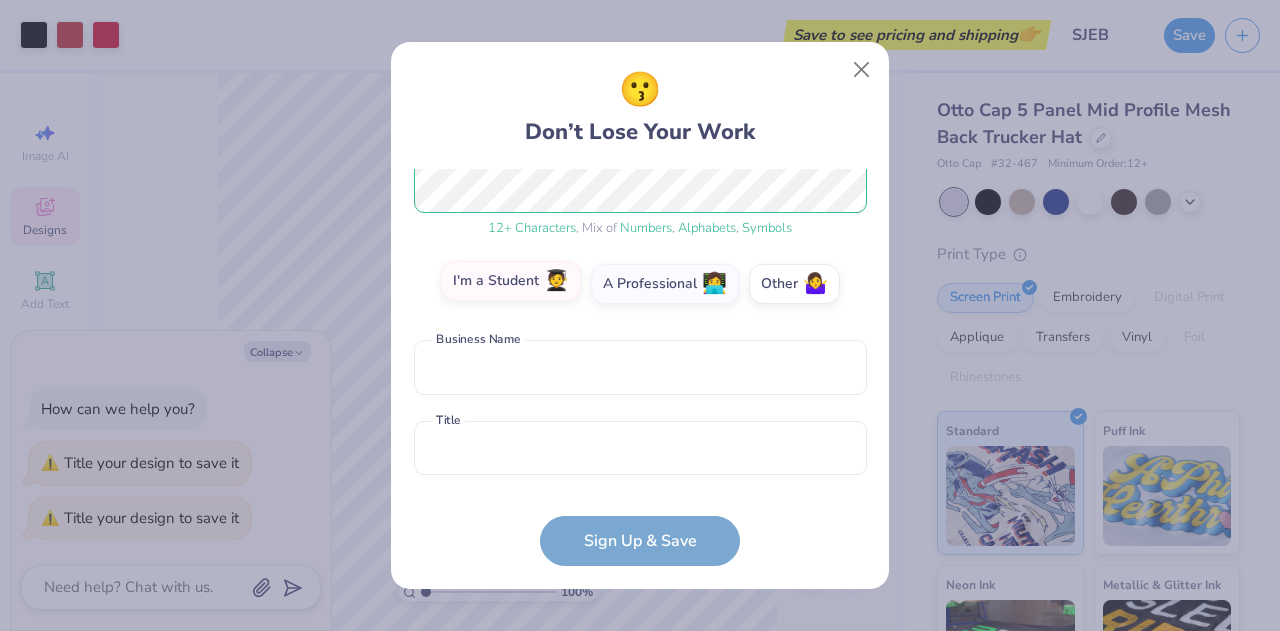 click on "I'm a Student 🧑‍🎓" at bounding box center [640, 561] 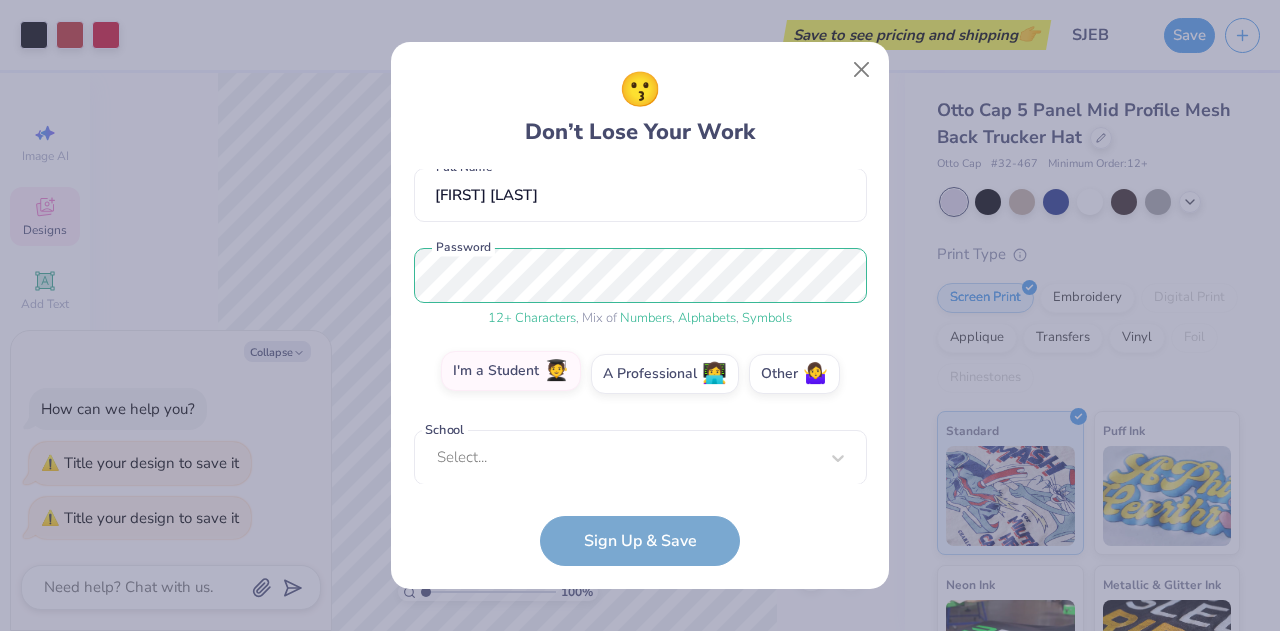 scroll, scrollTop: 182, scrollLeft: 0, axis: vertical 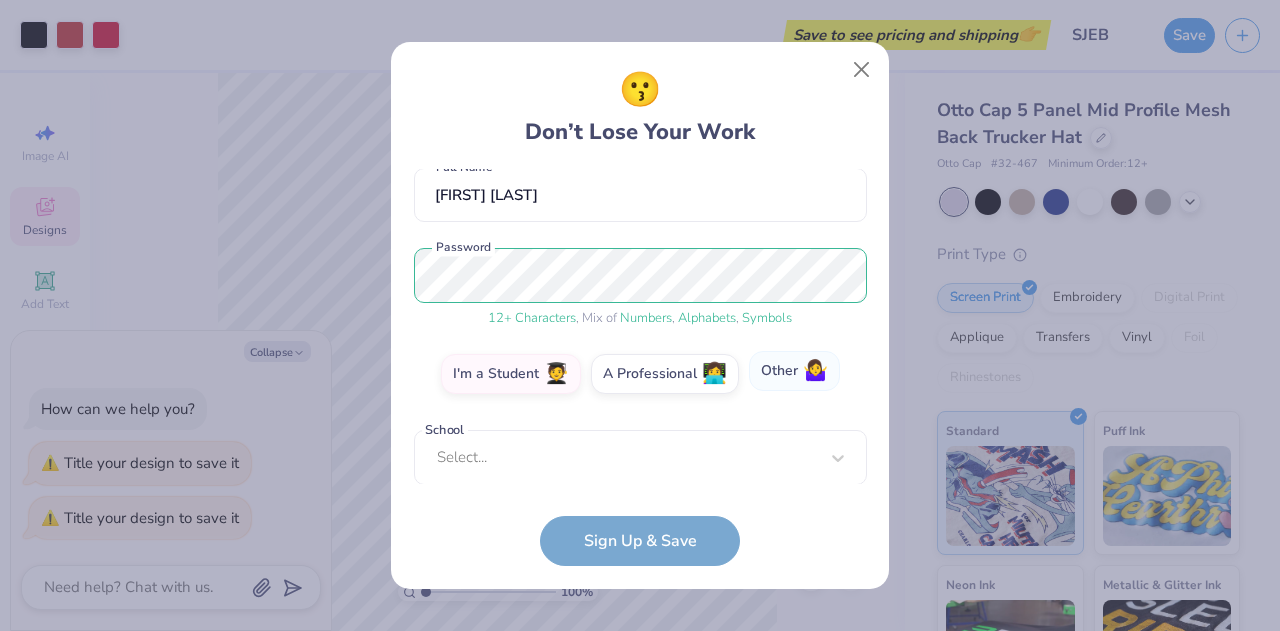 click on "Other 🤷‍♀️" at bounding box center [794, 371] 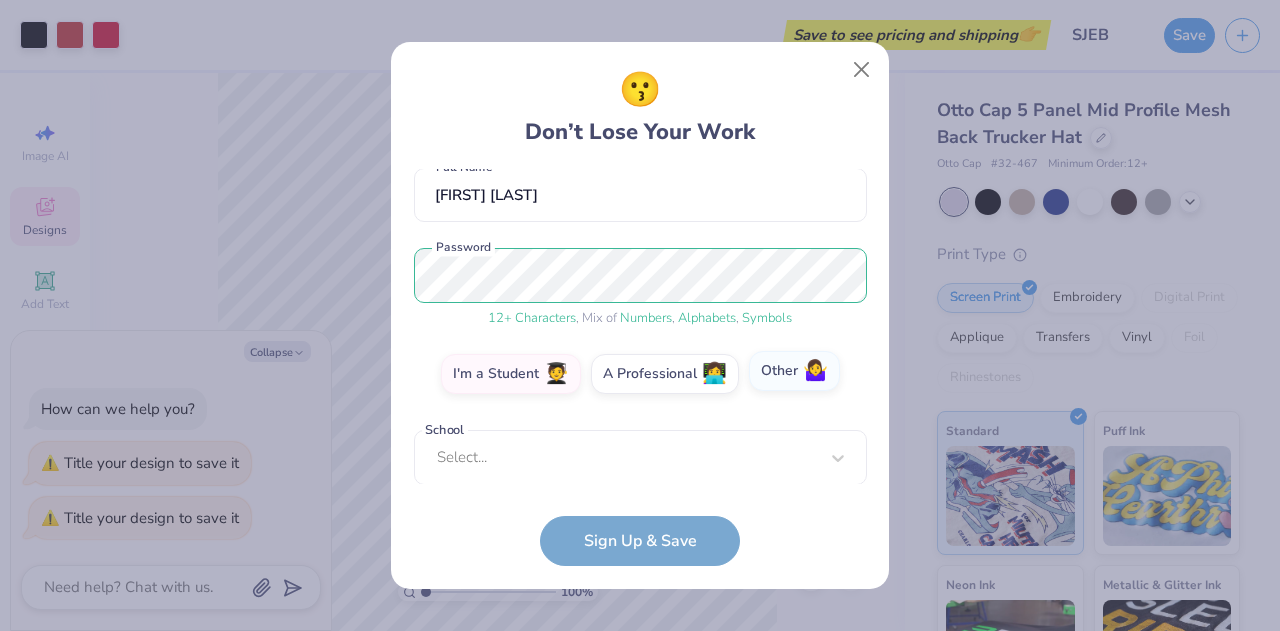 click on "Other 🤷‍♀️" at bounding box center [640, 561] 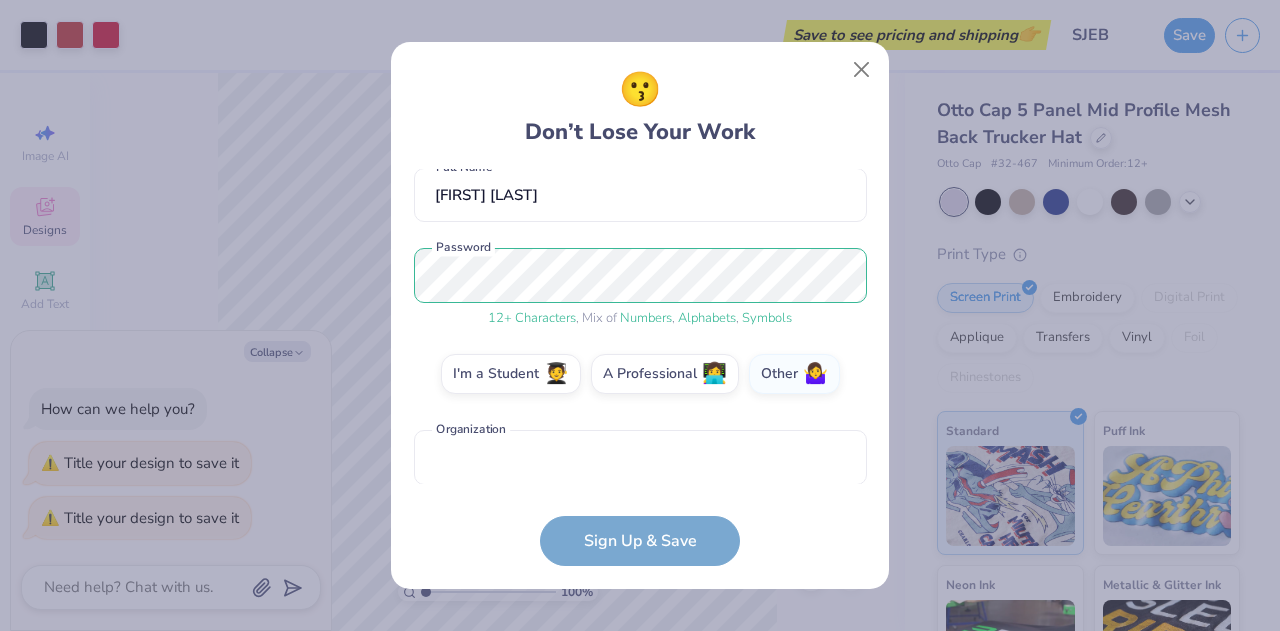 scroll, scrollTop: 192, scrollLeft: 0, axis: vertical 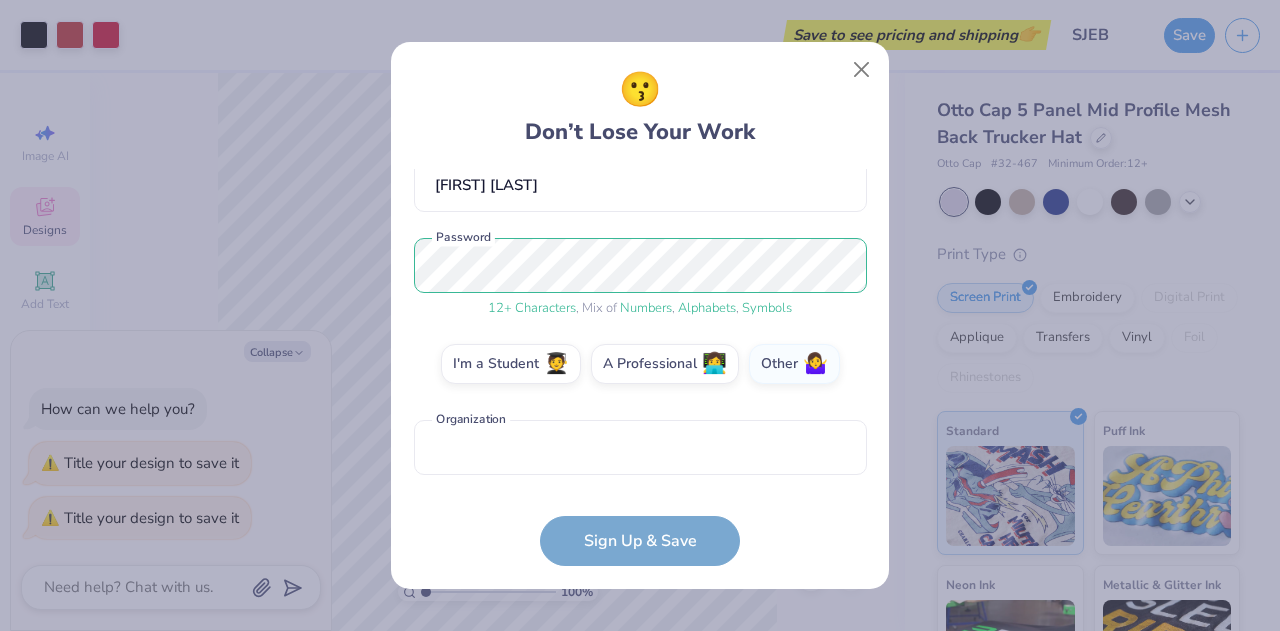 click on "[EMAIL] Email [PHONE] Phone [FIRST] [LAST] Full Name 12 + Characters , Mix of   Numbers ,   Alphabets ,   Symbols Password I'm a Student 🧑‍🎓 A Professional 👩‍💻 Other 🤷‍♀️ Organization is a required field Organization Sign Up & Save" at bounding box center (640, 368) 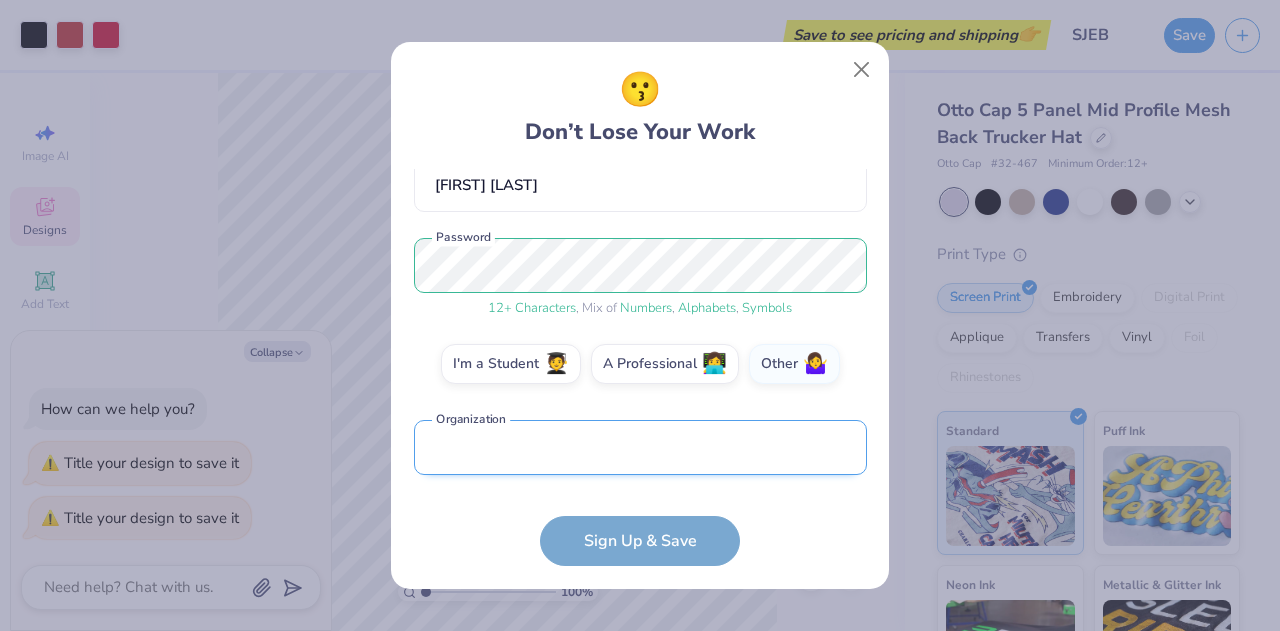 click at bounding box center [640, 447] 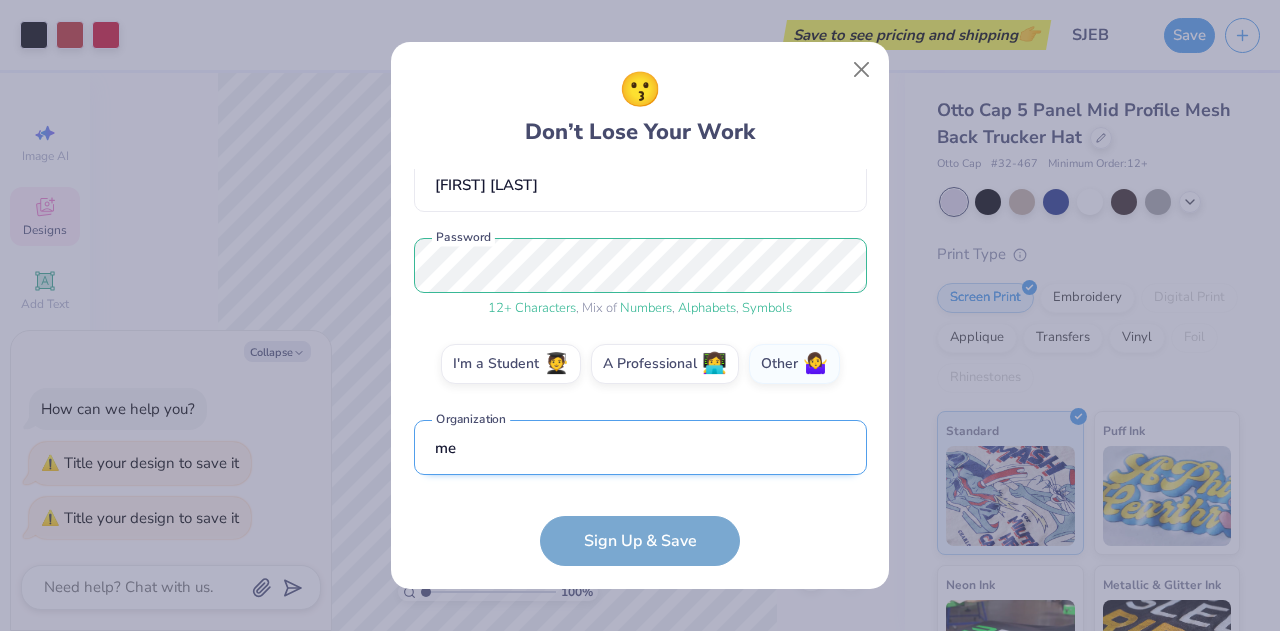 scroll, scrollTop: 312, scrollLeft: 0, axis: vertical 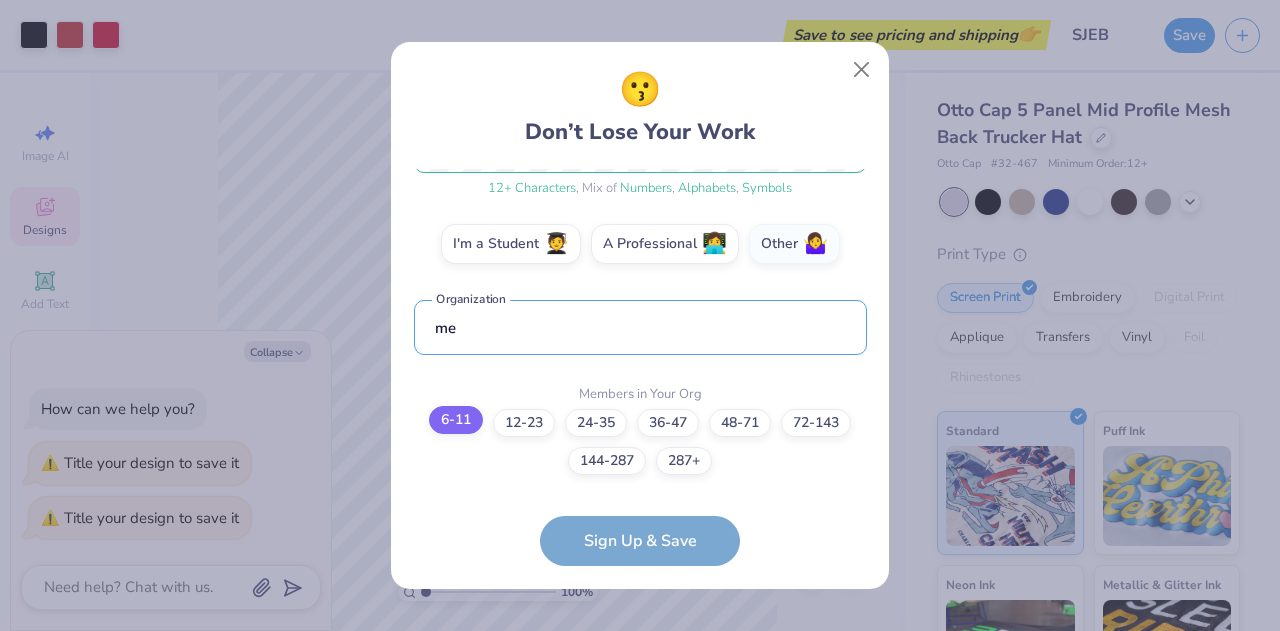 type on "me" 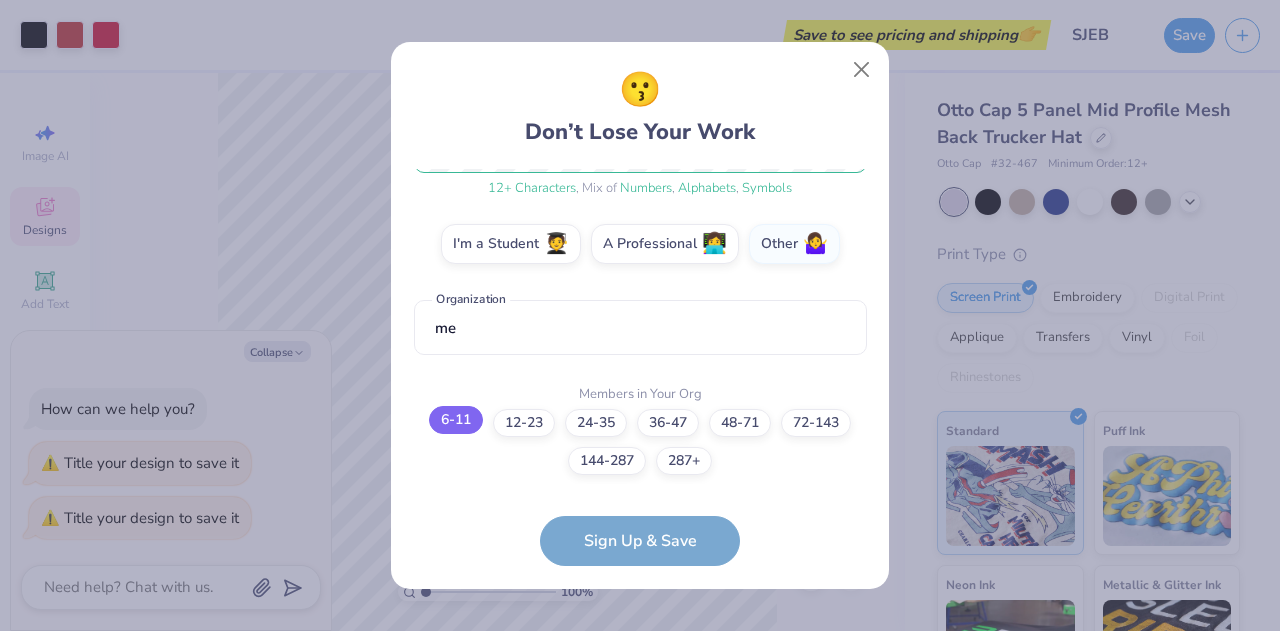 click on "6-11" at bounding box center [456, 420] 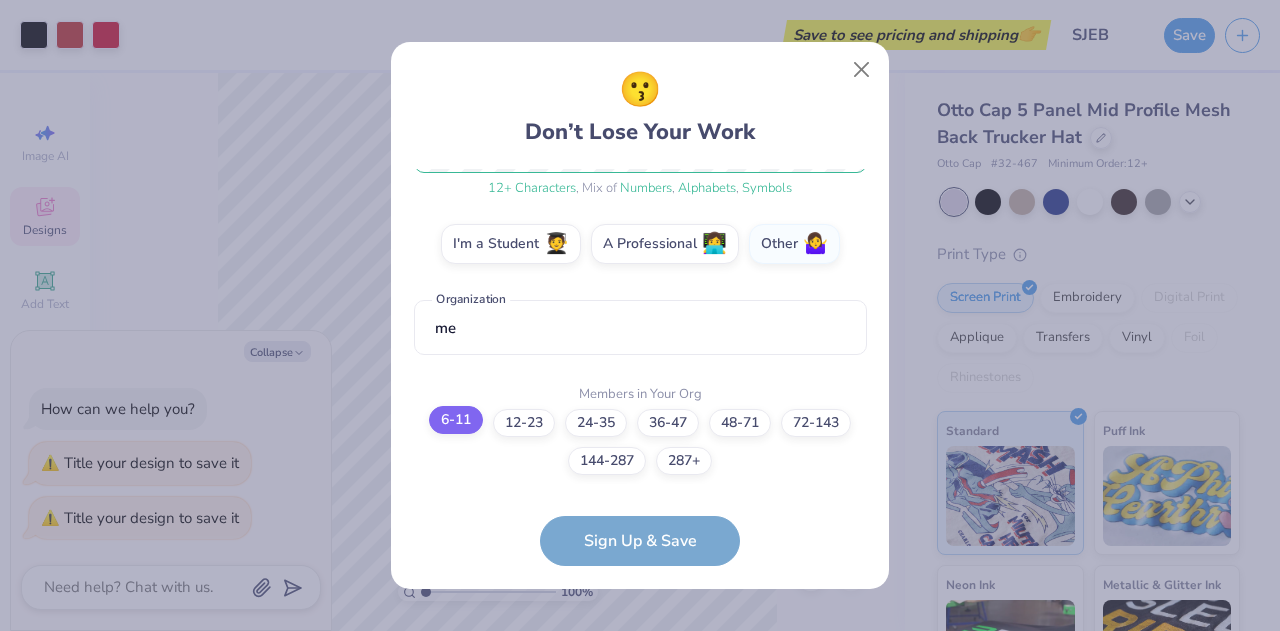 click on "6-11" at bounding box center [640, 754] 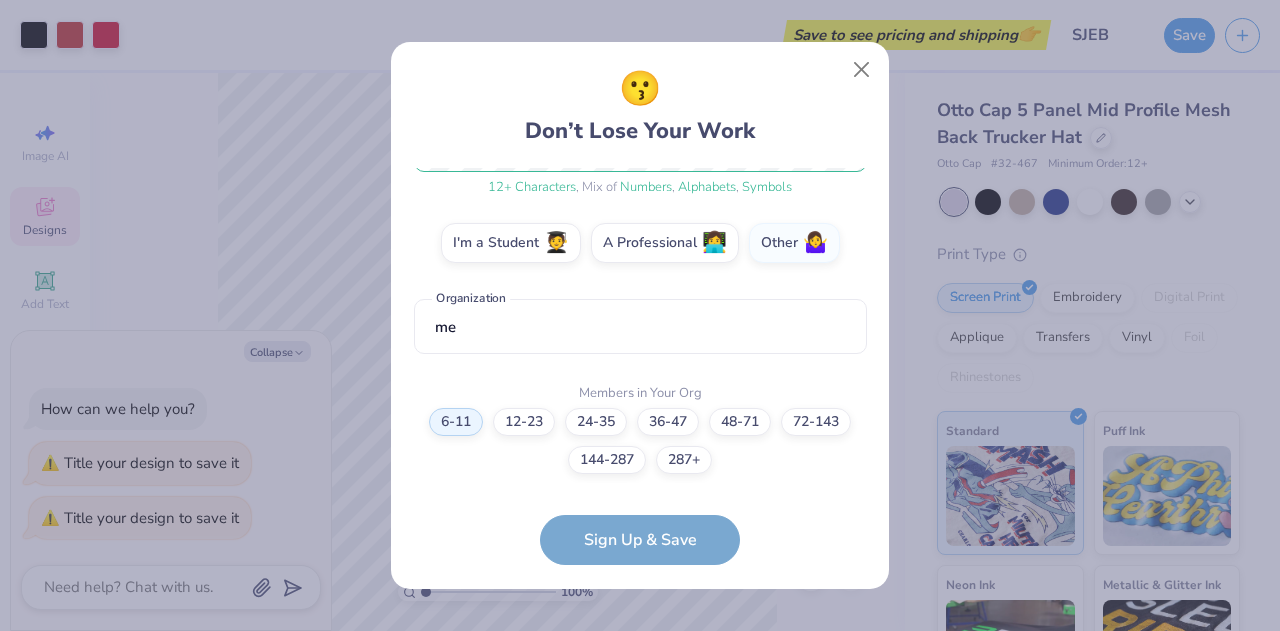 scroll, scrollTop: 392, scrollLeft: 0, axis: vertical 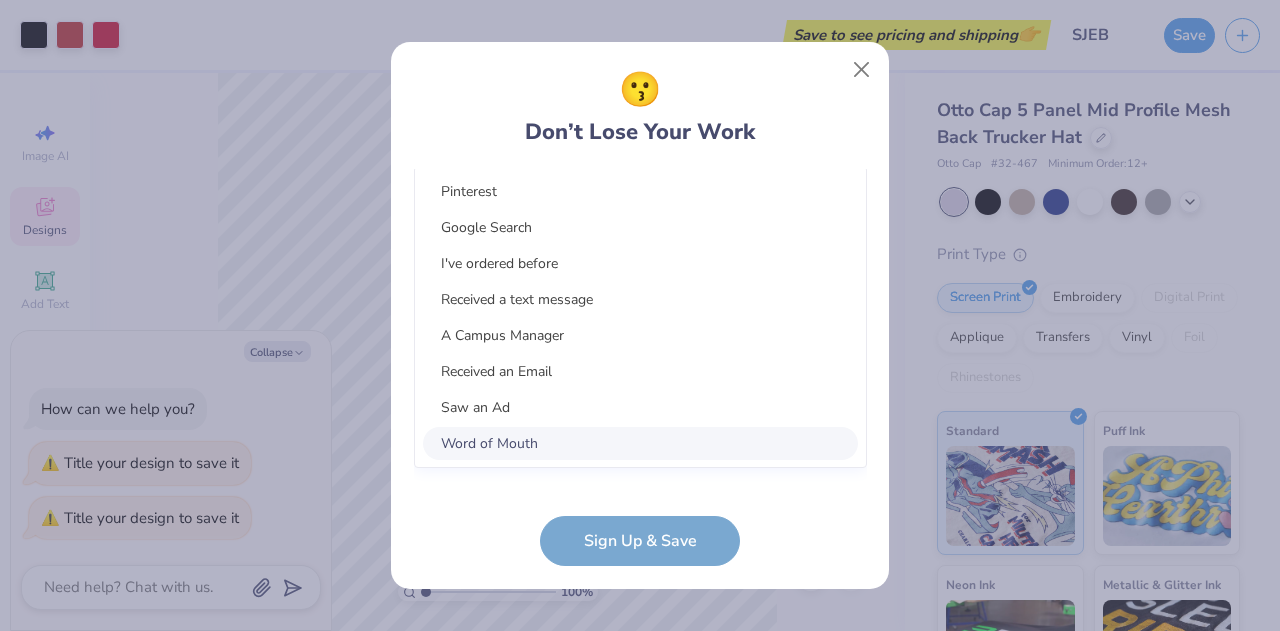click on "option Word of Mouth focused, 8 of 15. 15 results available. Use Up and Down to choose options, press Enter to select the currently focused option, press Escape to exit the menu, press Tab to select the option and exit the menu. Select... Pinterest Google Search I've ordered before Received a text message A Campus Manager Received an Email Saw an Ad Word of Mouth LinkedIn Tik Tok Instagram Blog/Article Reddit An AI Chatbot Other" at bounding box center (640, 285) 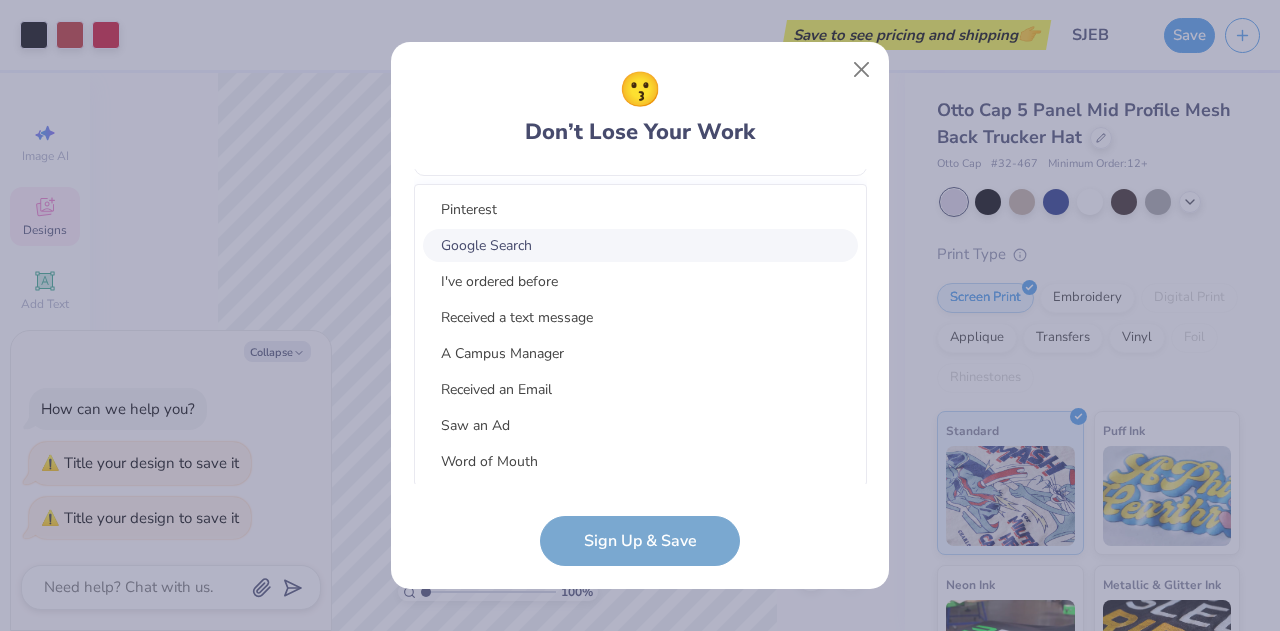 click on "Google Search" at bounding box center (640, 245) 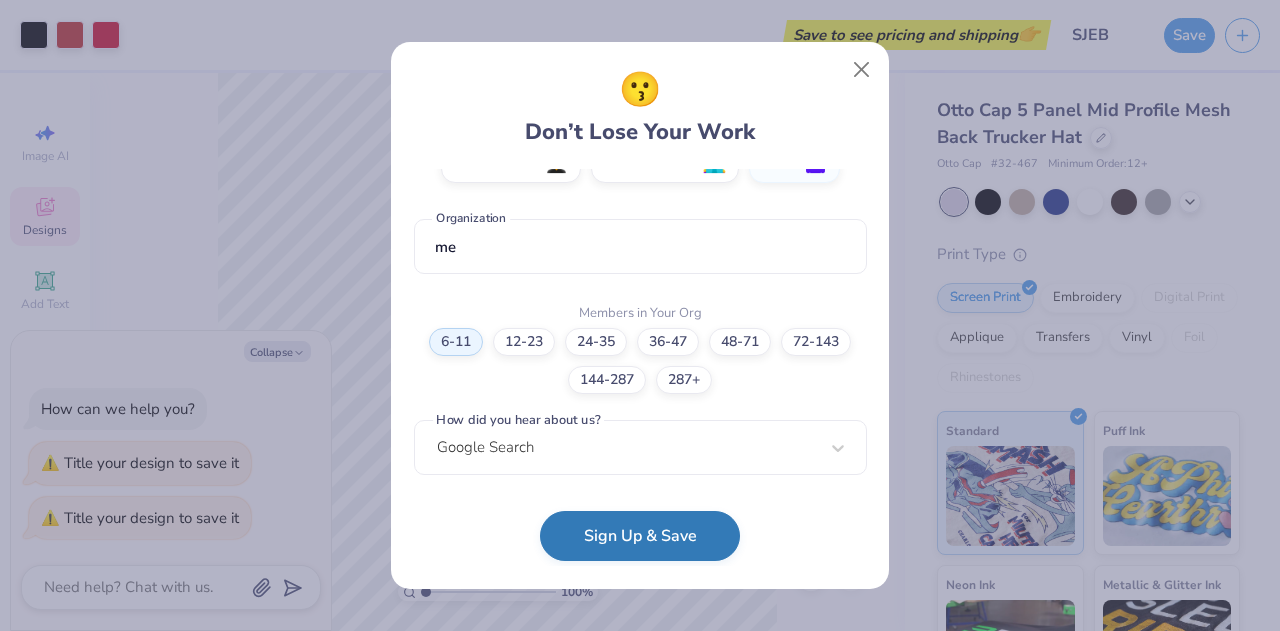scroll, scrollTop: 392, scrollLeft: 0, axis: vertical 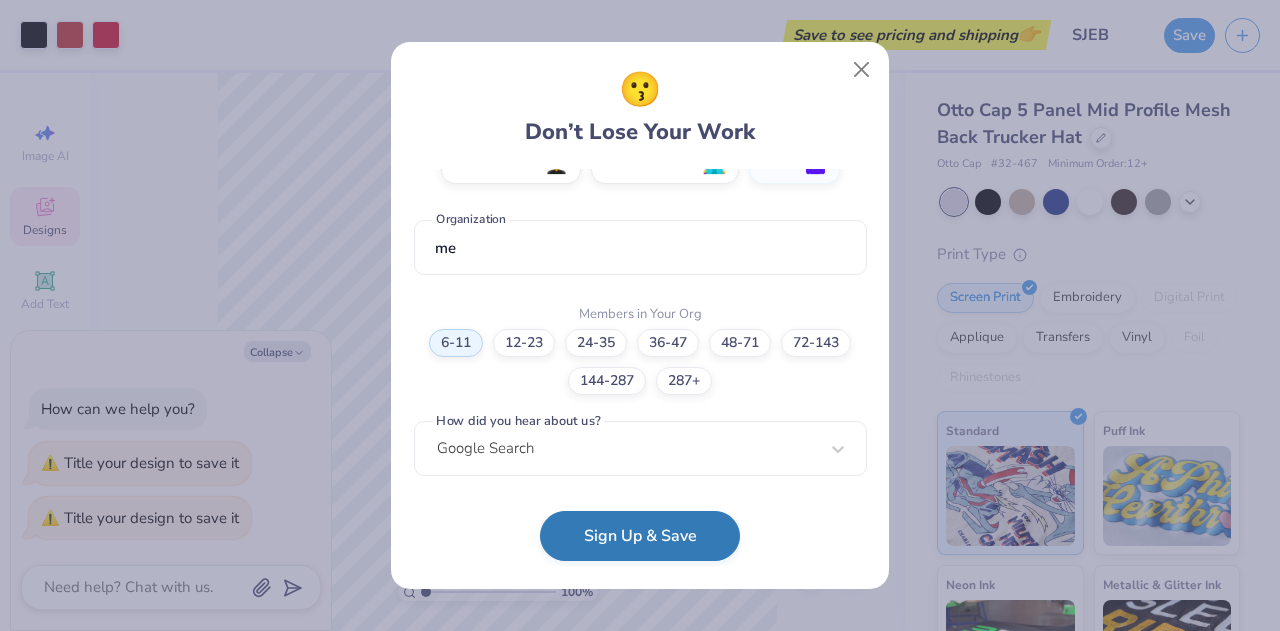 click on "Sign Up & Save" at bounding box center (640, 536) 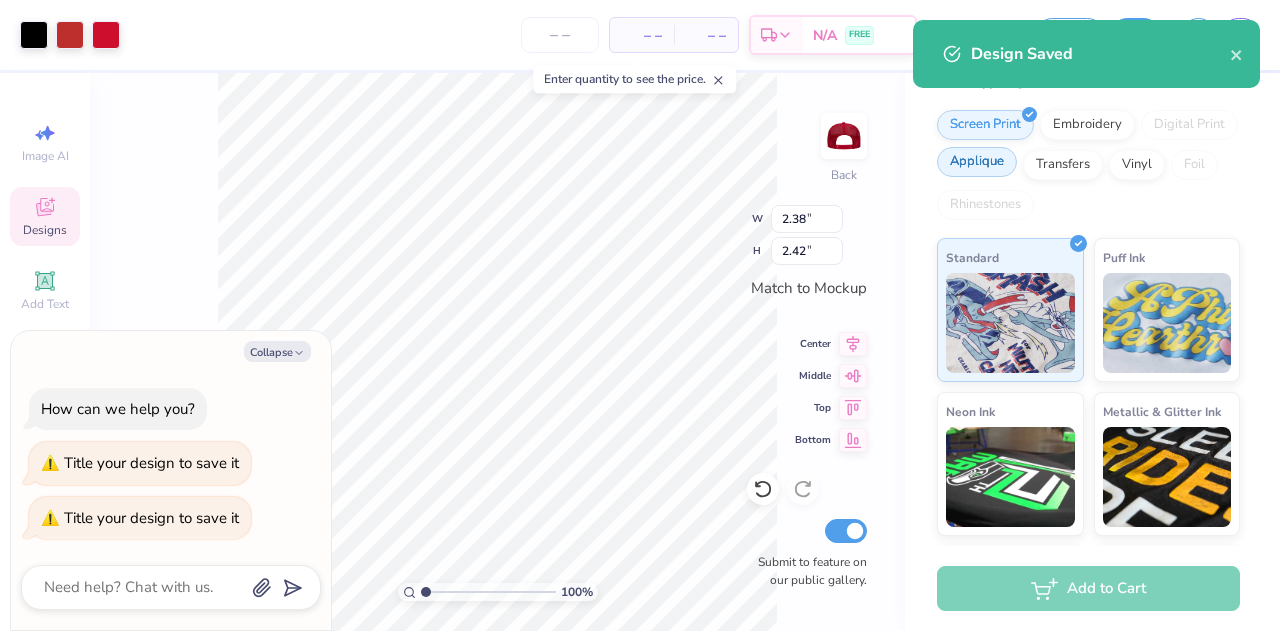 scroll, scrollTop: 0, scrollLeft: 0, axis: both 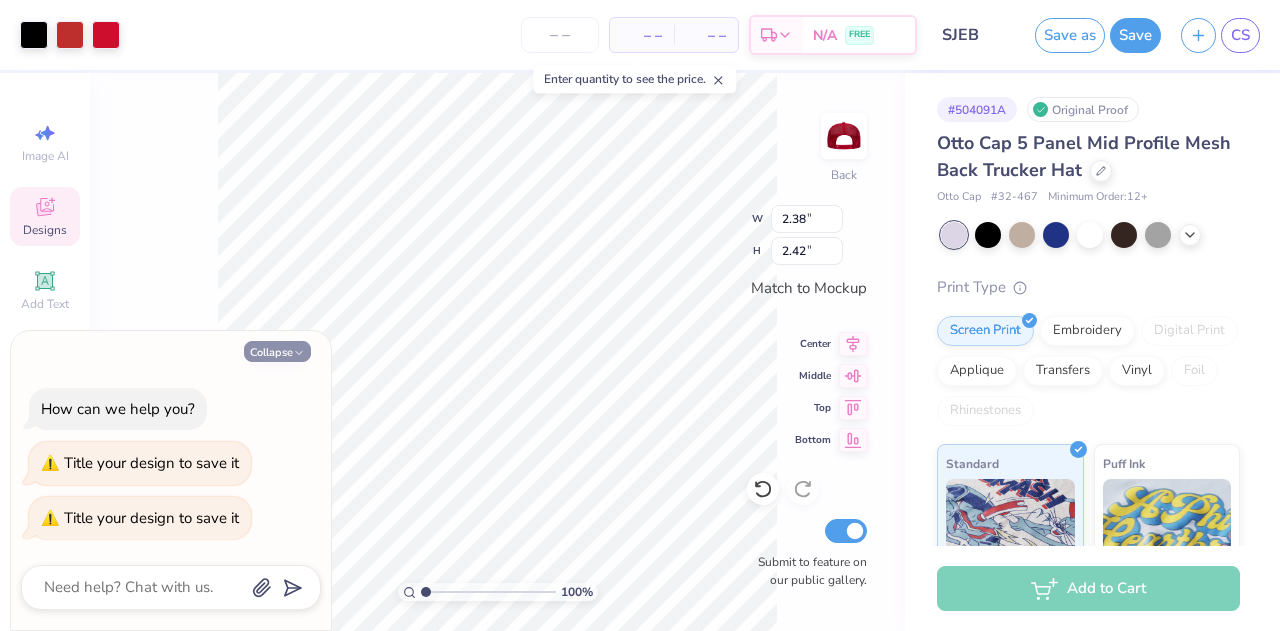 click on "Collapse" at bounding box center (277, 351) 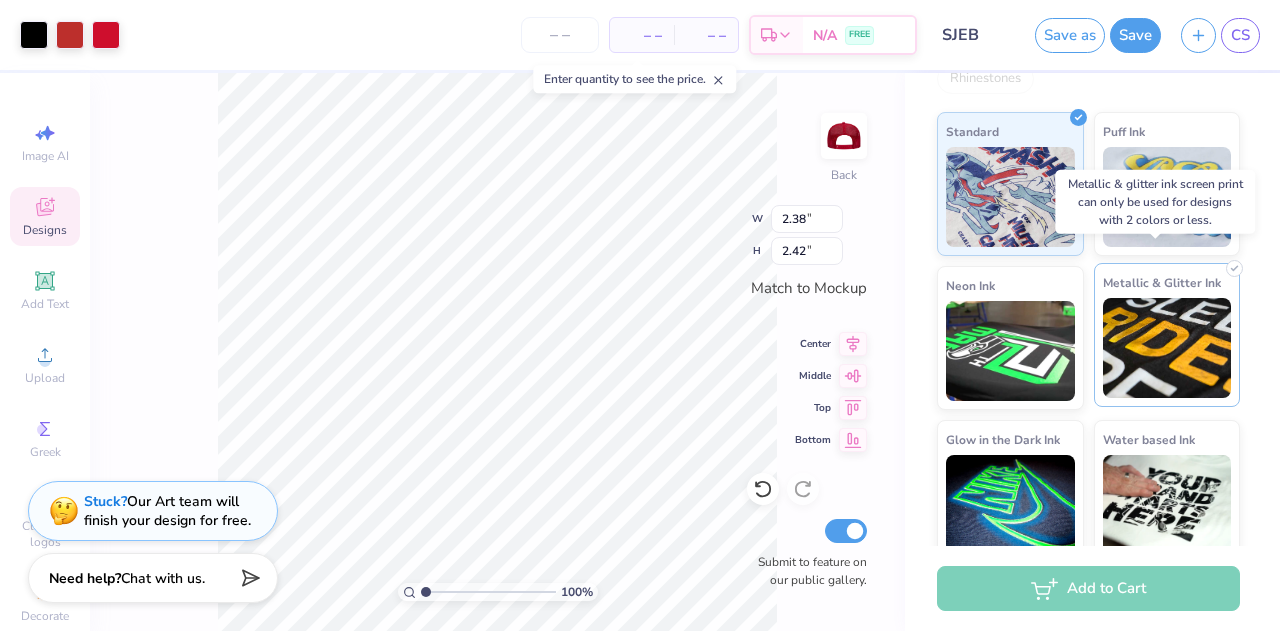 scroll, scrollTop: 349, scrollLeft: 0, axis: vertical 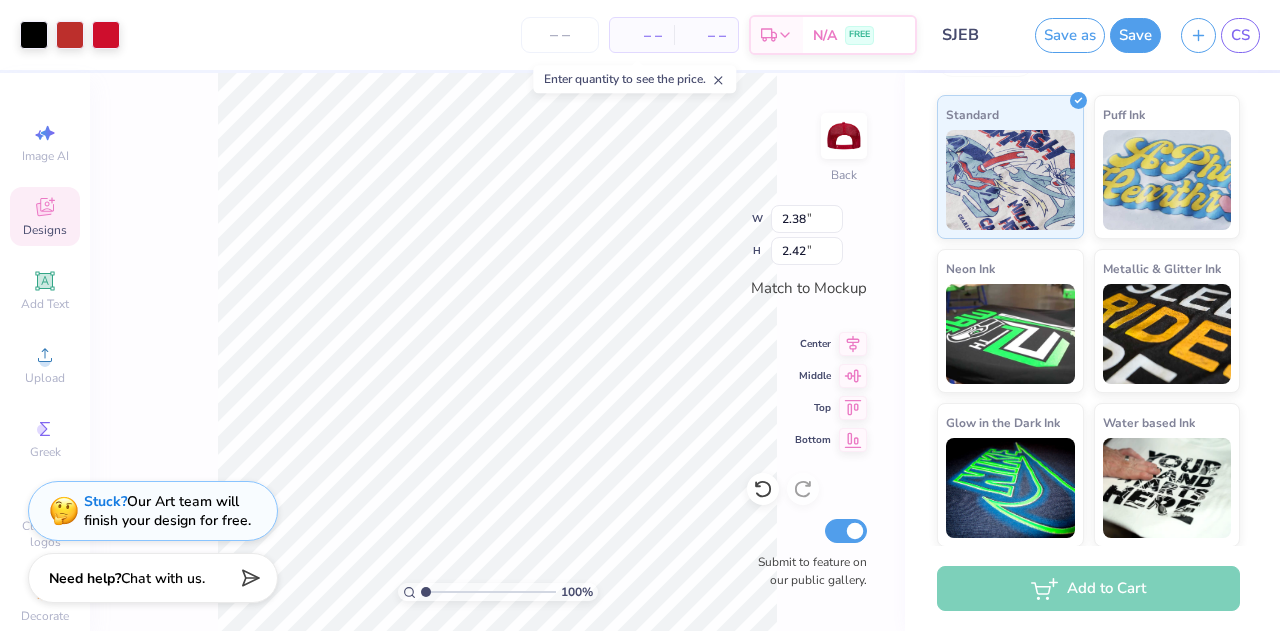 click on "Add to Cart" at bounding box center [1088, 588] 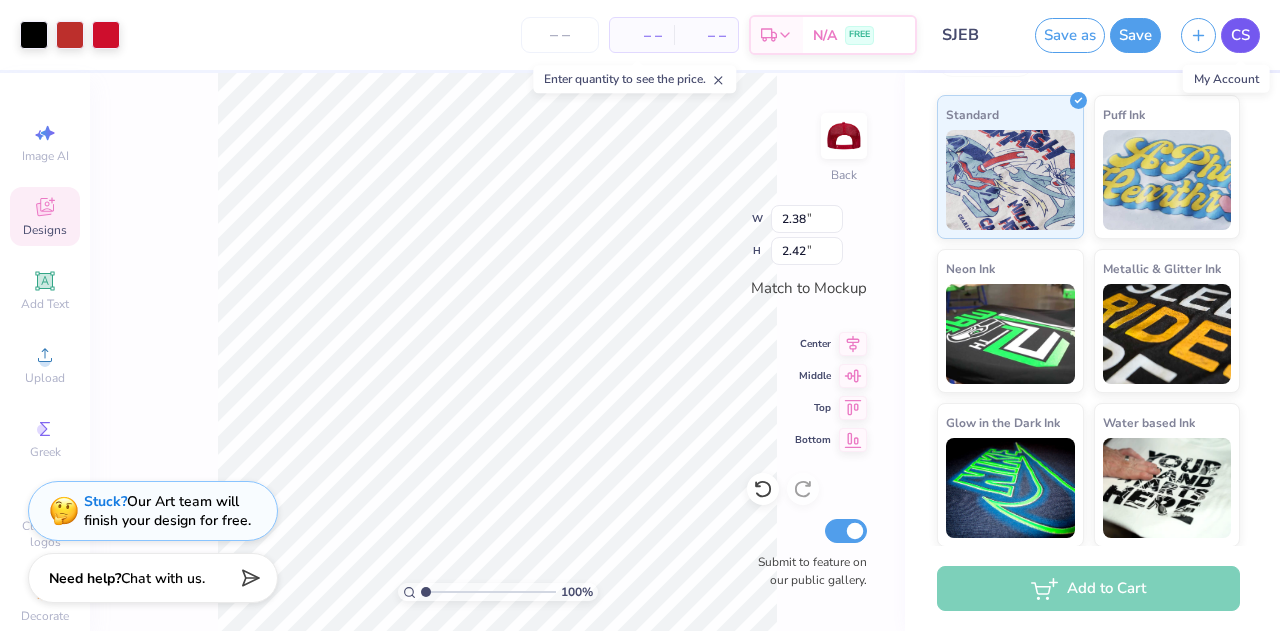 click on "CS" at bounding box center (1240, 35) 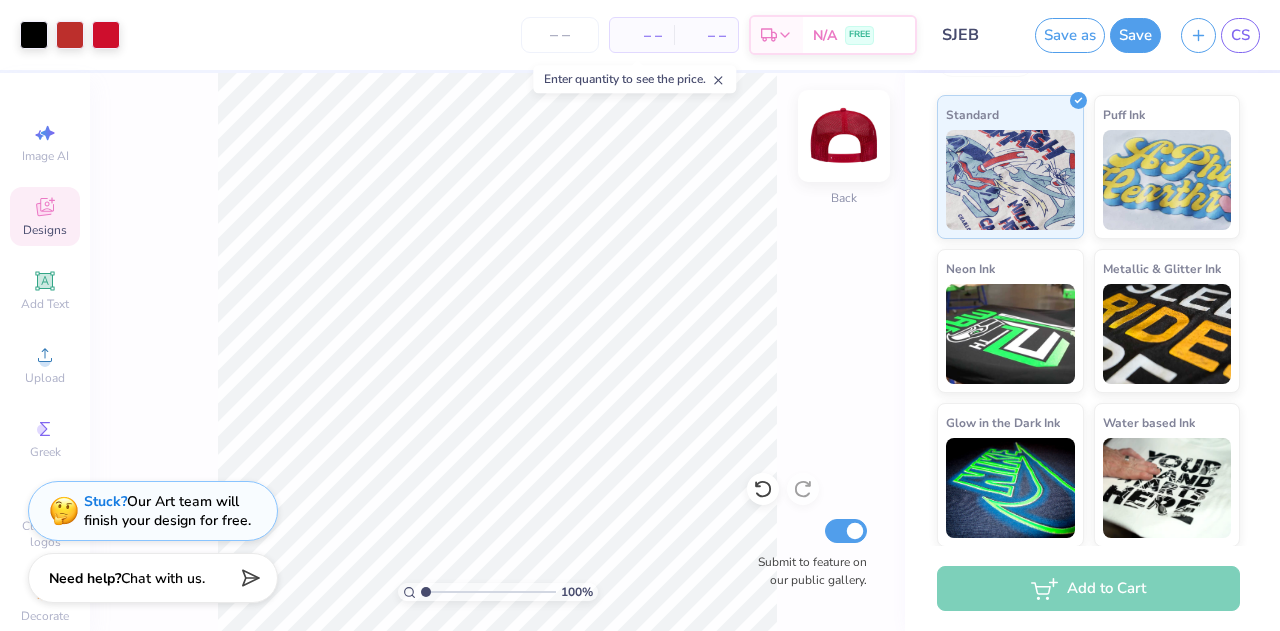 click at bounding box center [844, 136] 